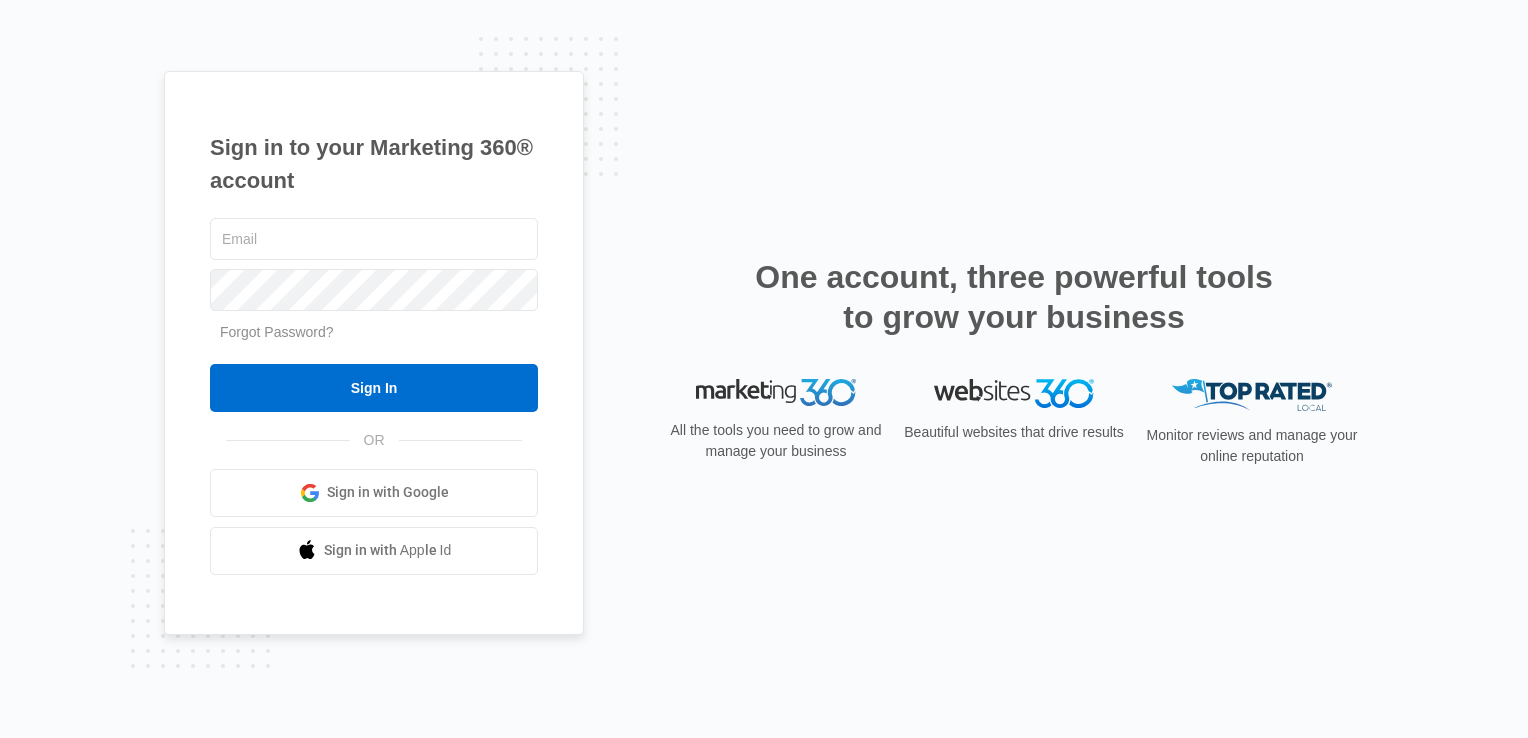 scroll, scrollTop: 0, scrollLeft: 0, axis: both 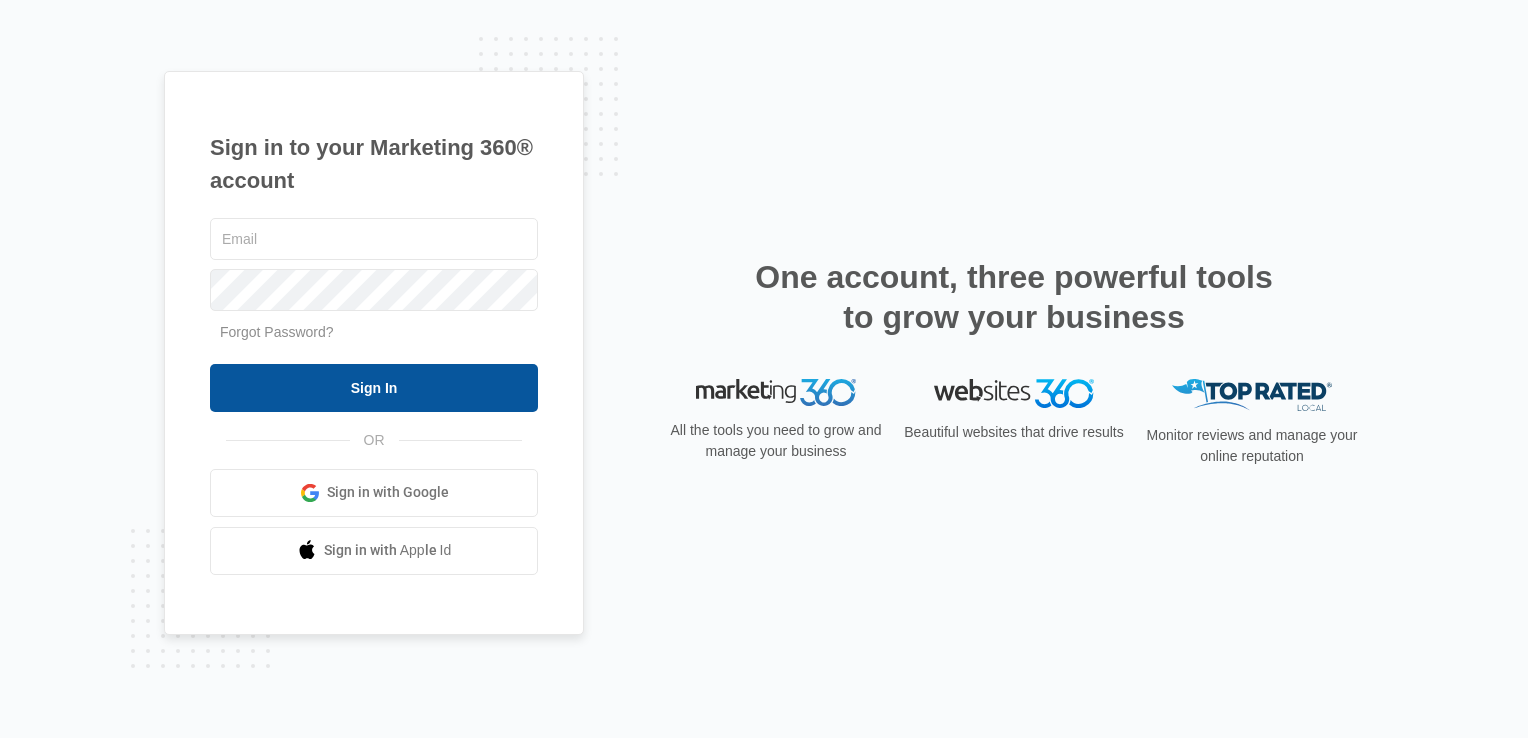 type on "[USERNAME]@example.com" 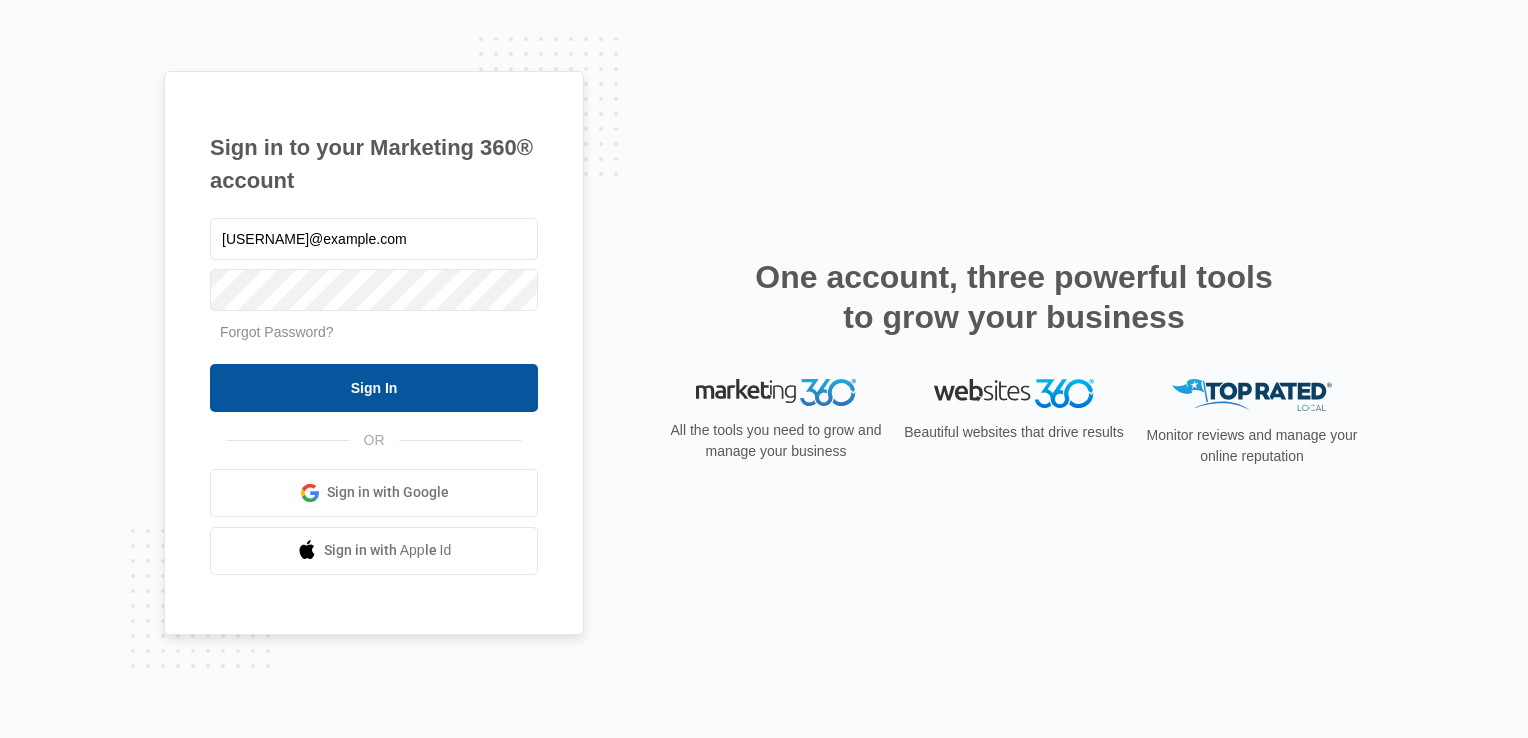 click on "Sign In" at bounding box center [374, 388] 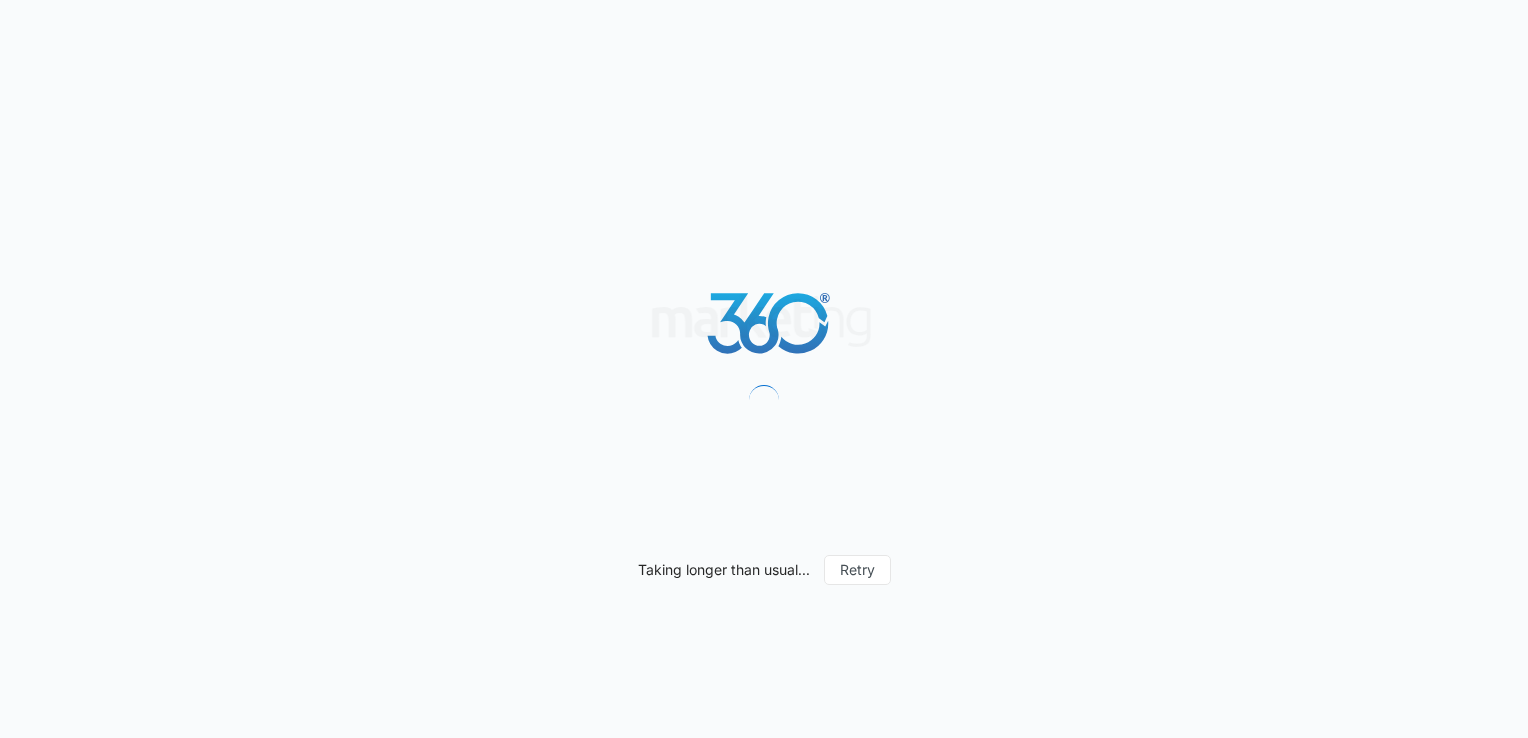 scroll, scrollTop: 0, scrollLeft: 0, axis: both 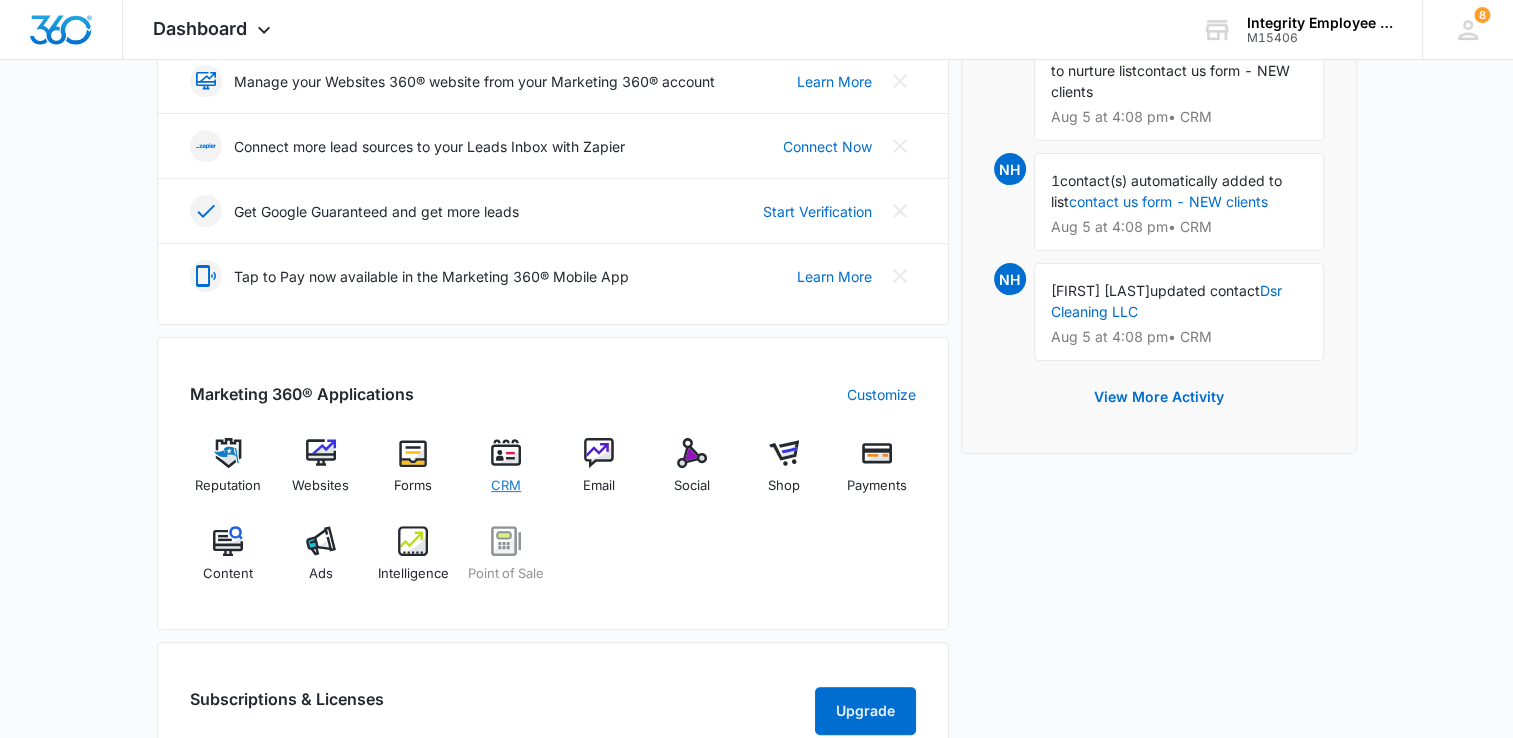click at bounding box center [506, 453] 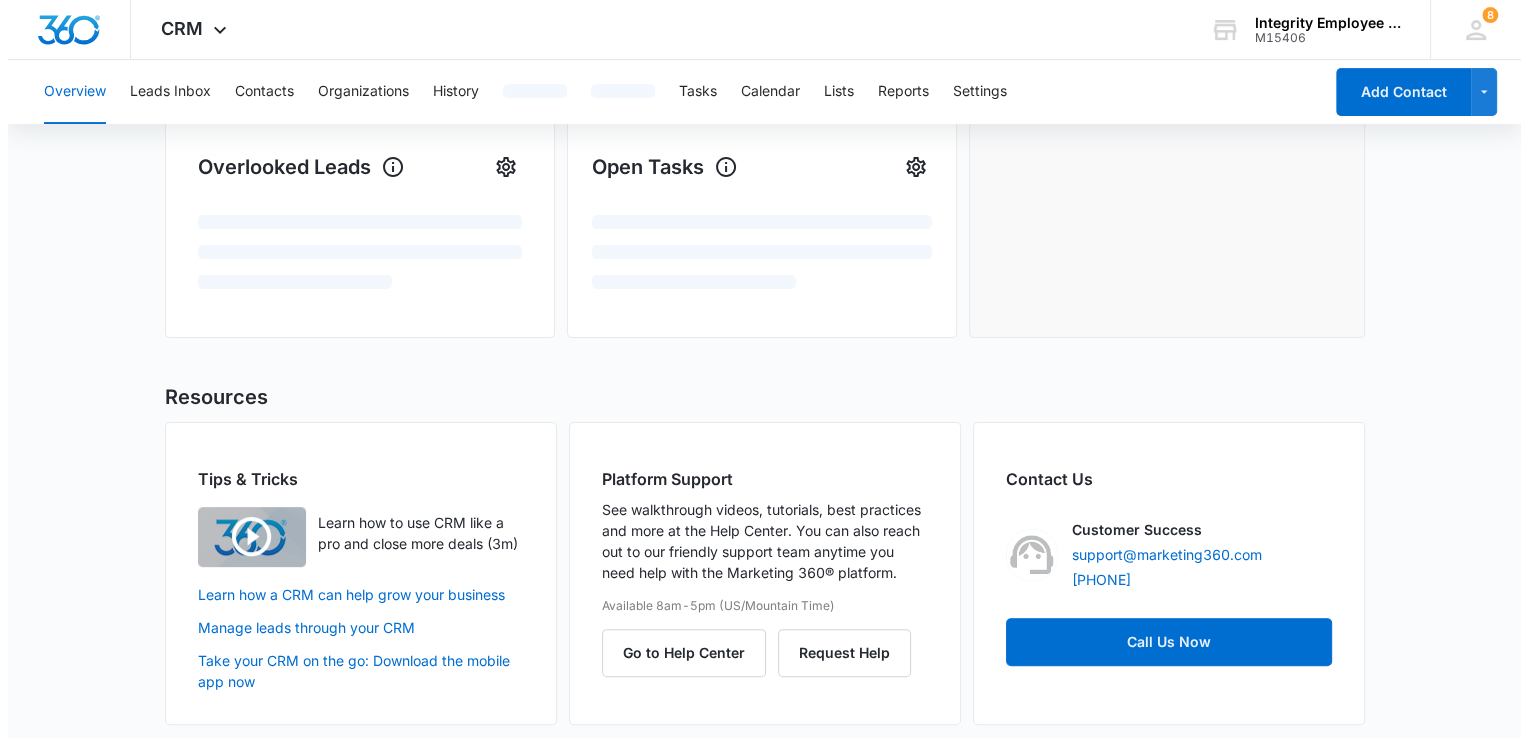 scroll, scrollTop: 0, scrollLeft: 0, axis: both 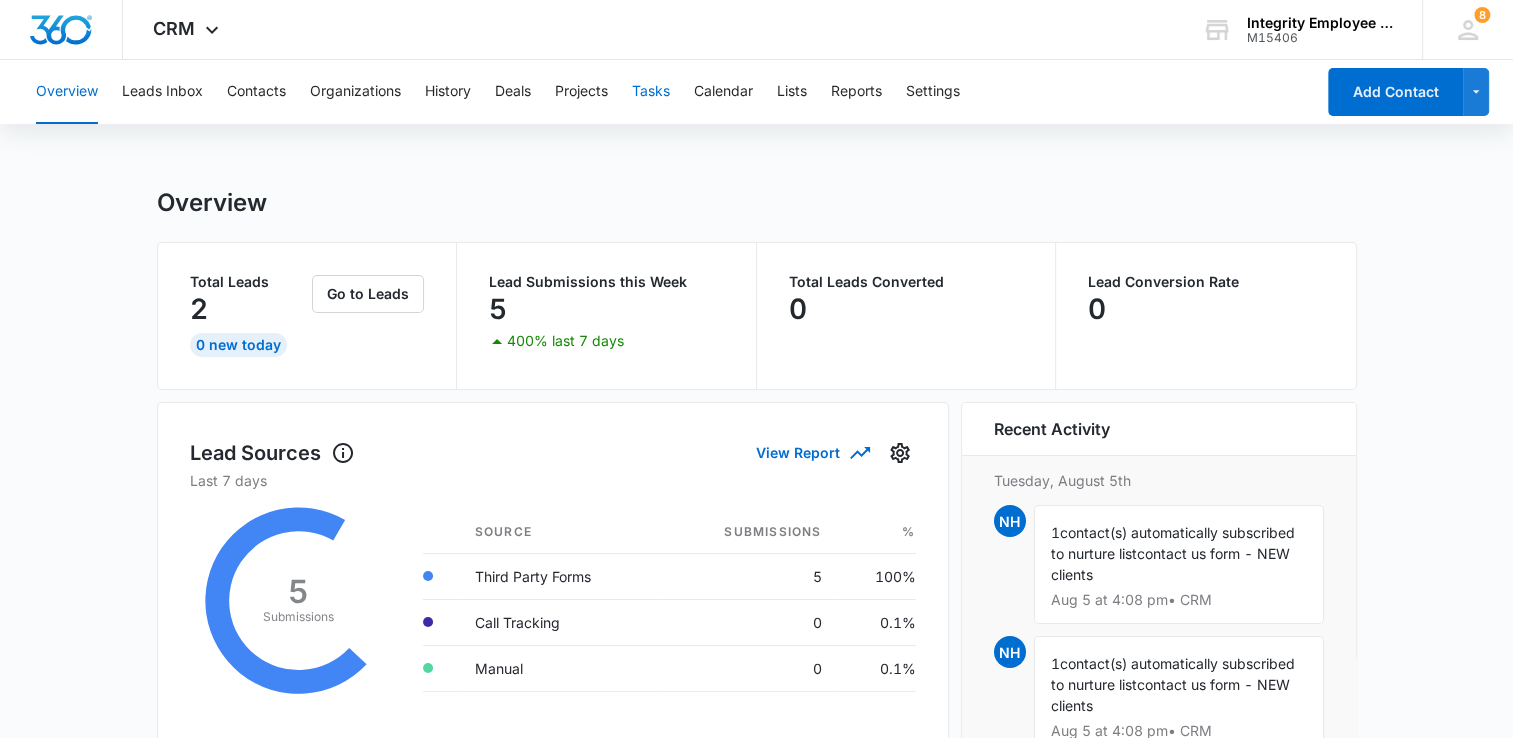 click on "Tasks" at bounding box center [651, 92] 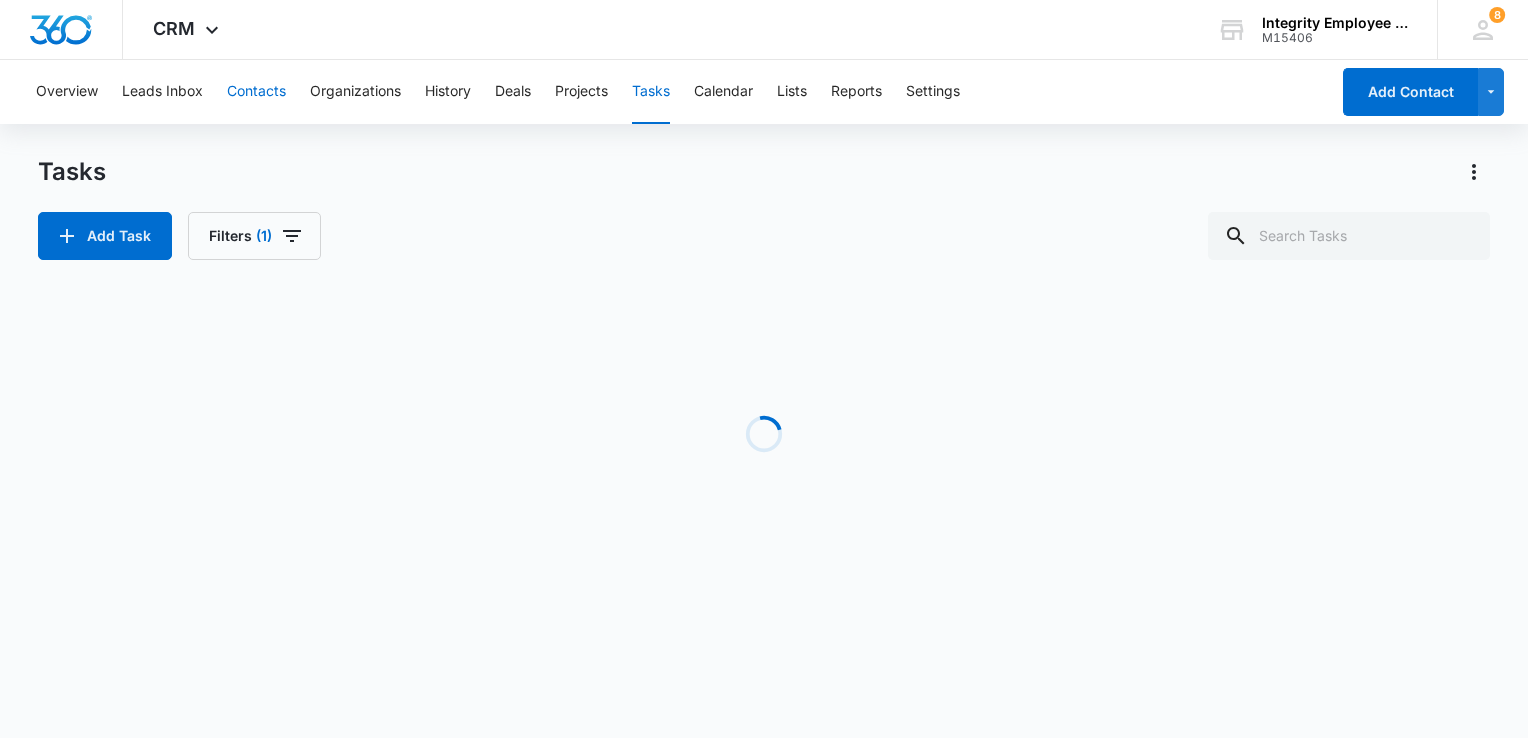 click on "Contacts" at bounding box center [256, 92] 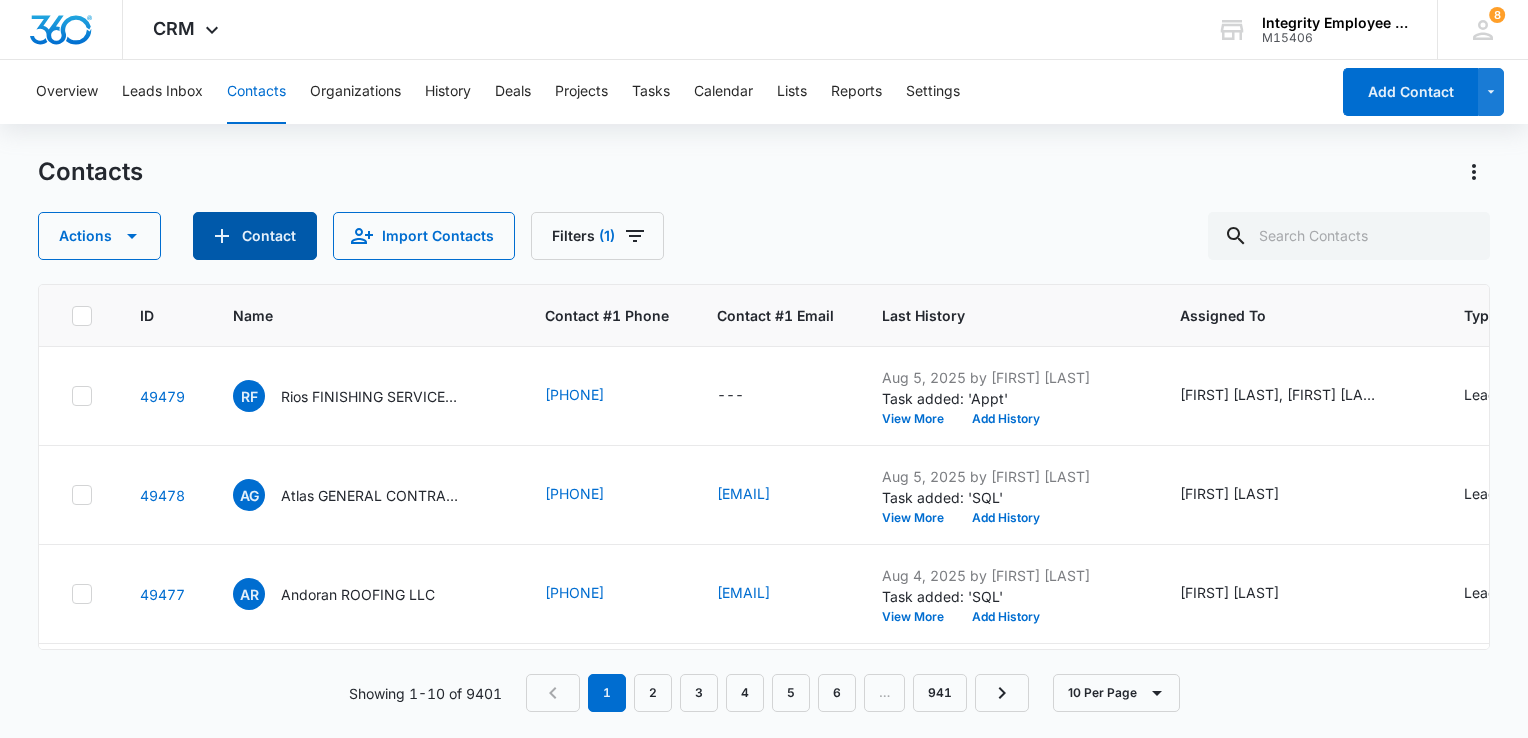 click on "Contact" at bounding box center [255, 236] 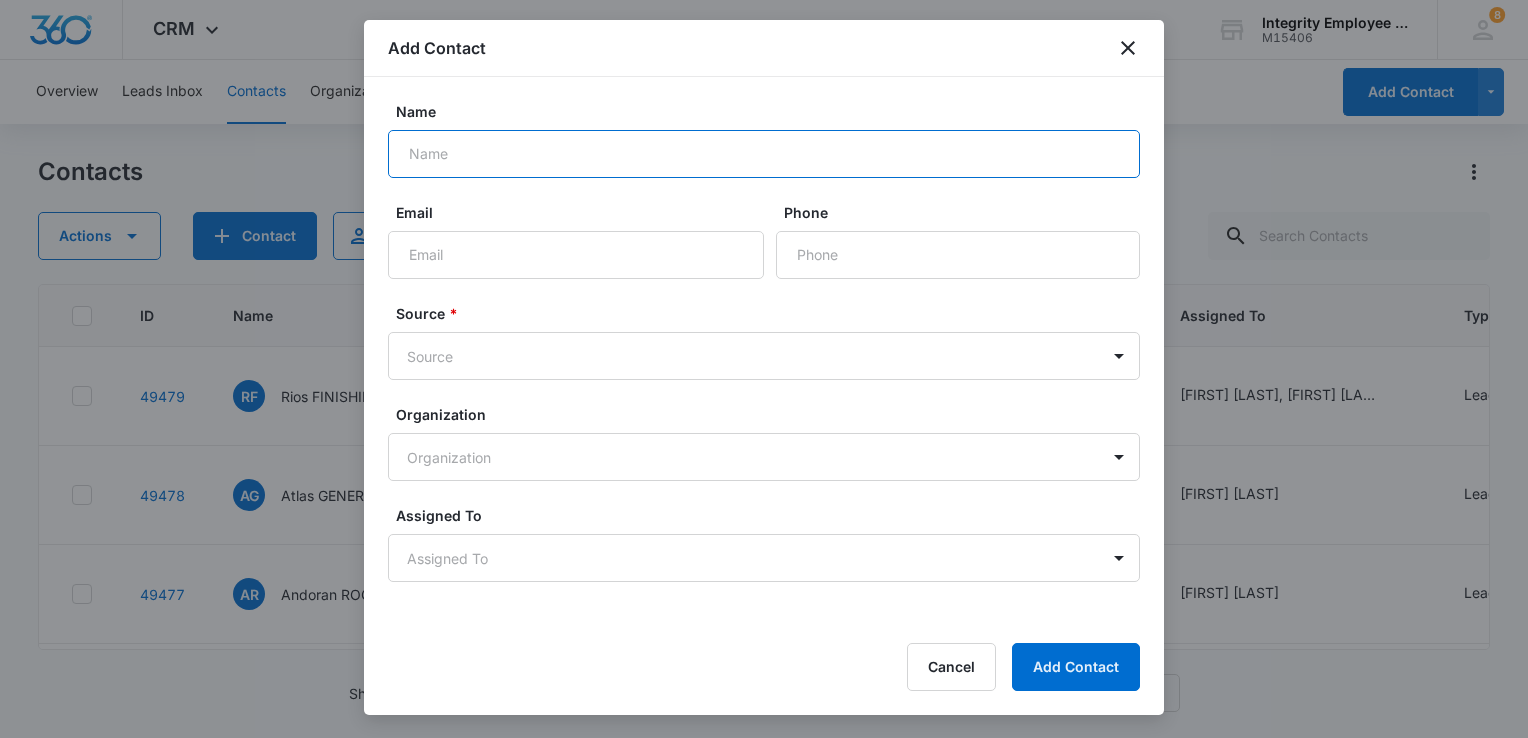 click on "Name" at bounding box center (764, 154) 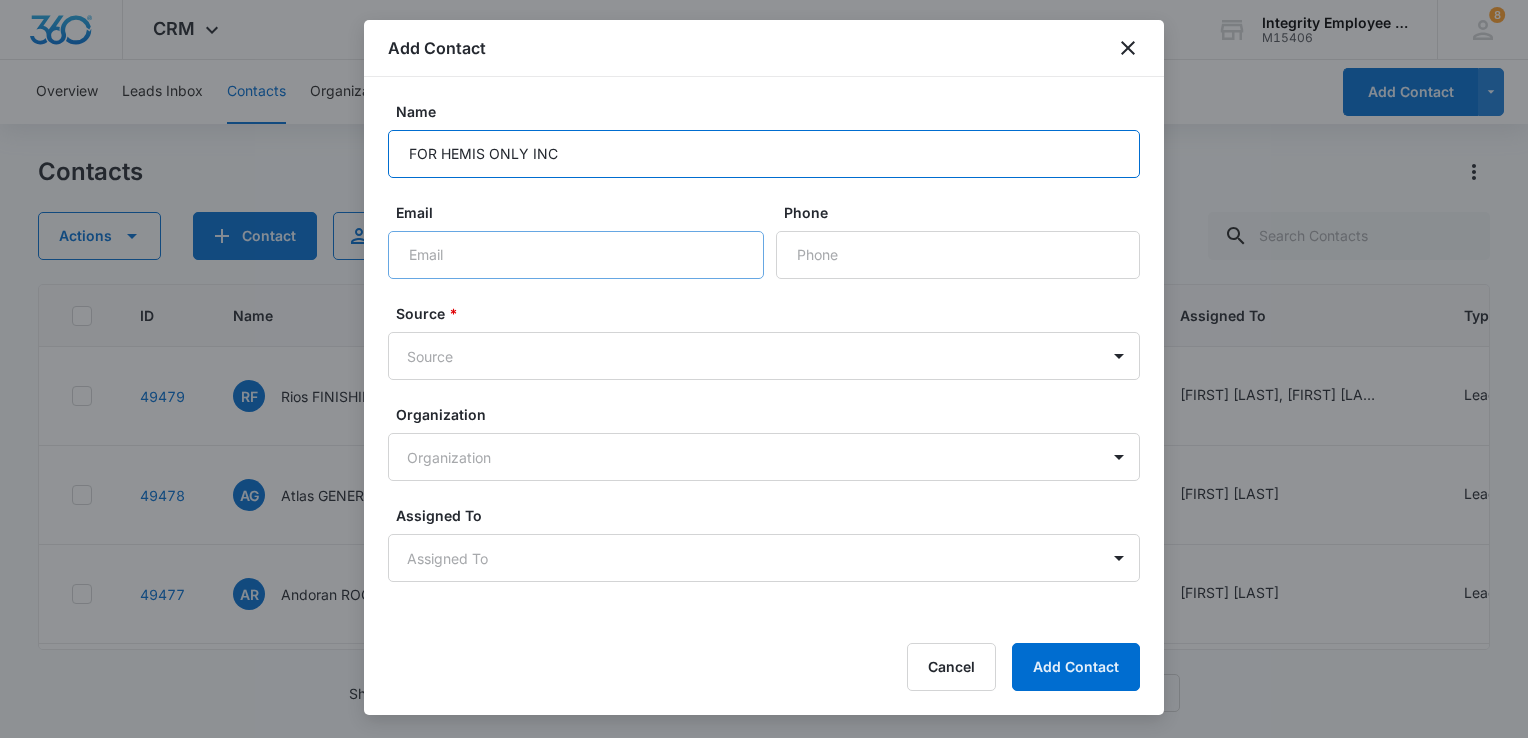 type on "FOR HEMIS ONLY INC" 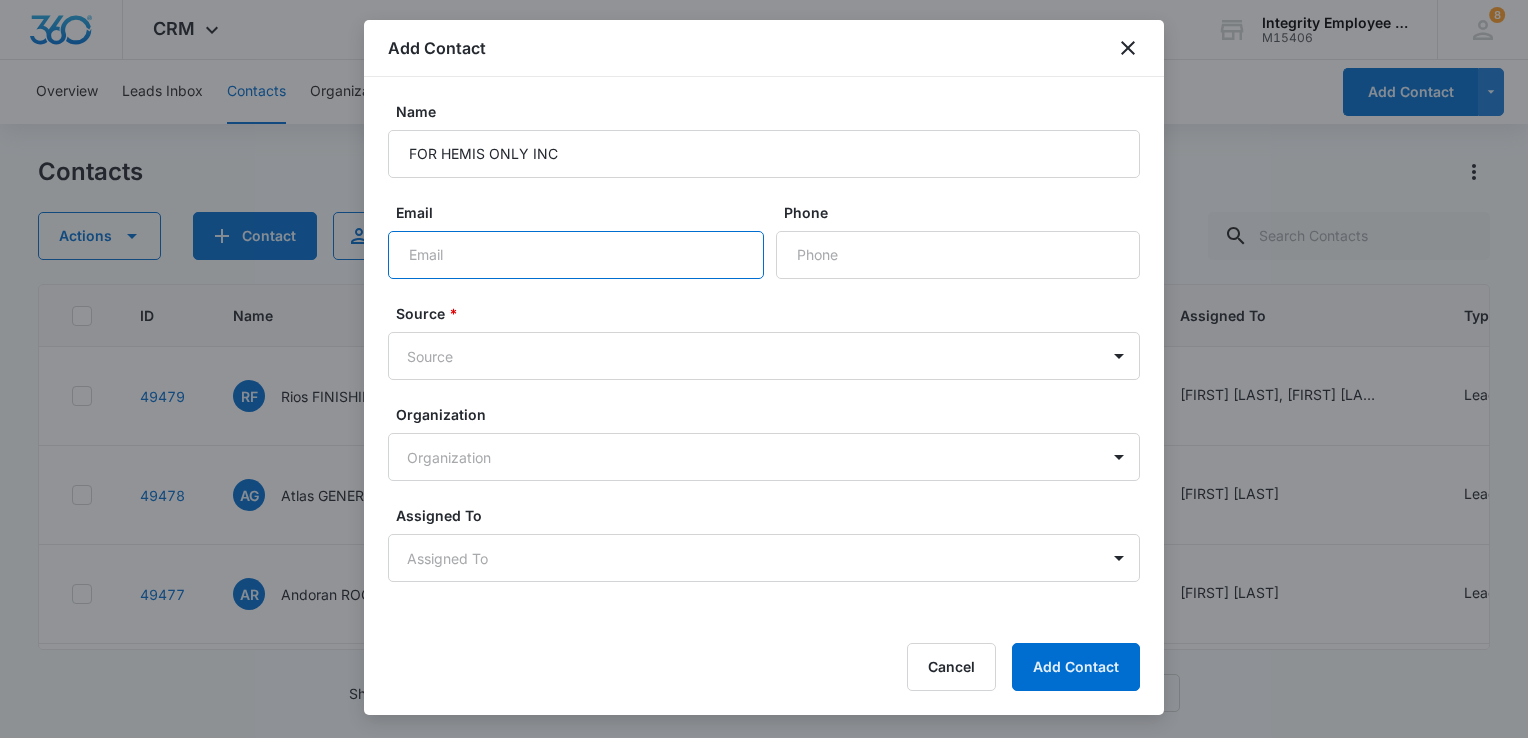 click on "Email" at bounding box center (576, 255) 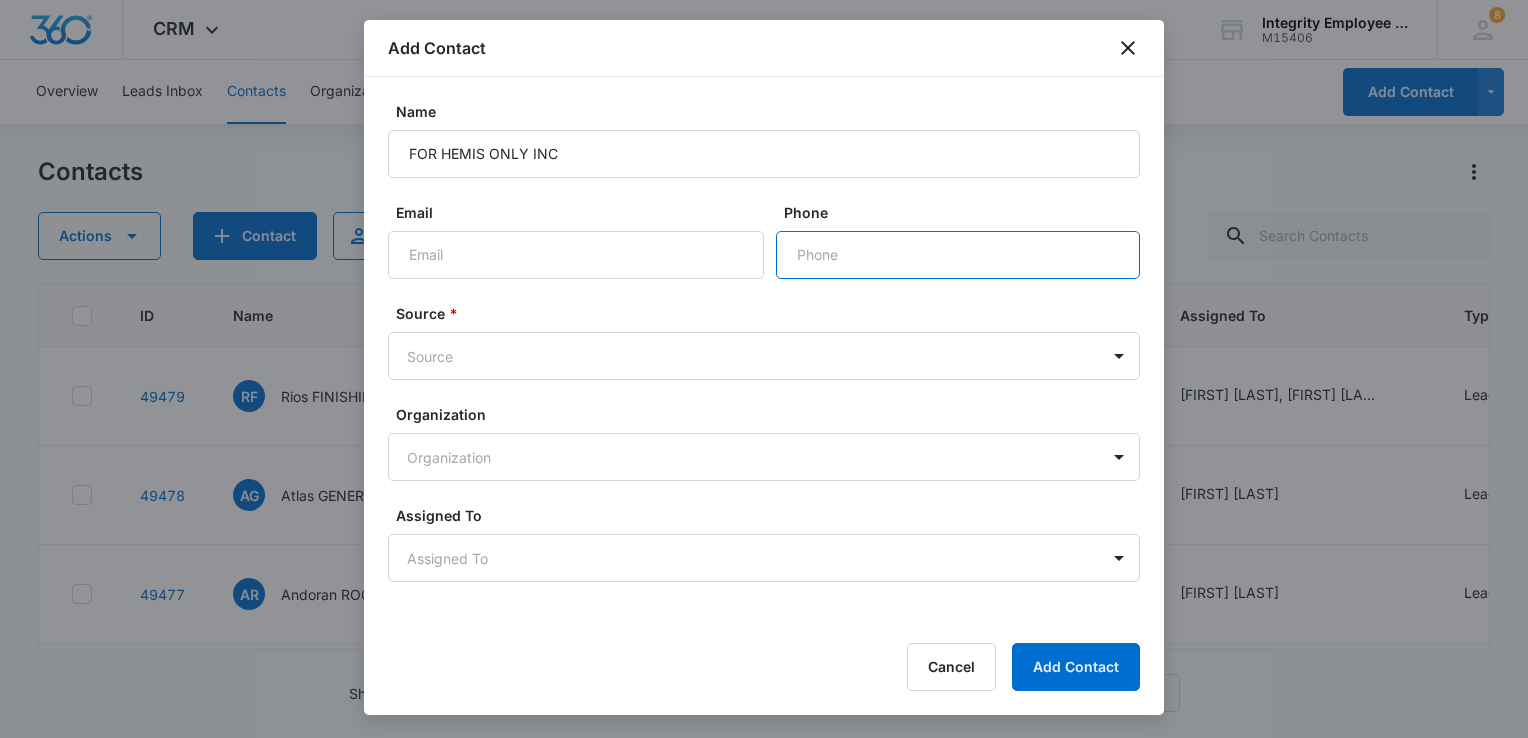 click on "Phone" at bounding box center (958, 255) 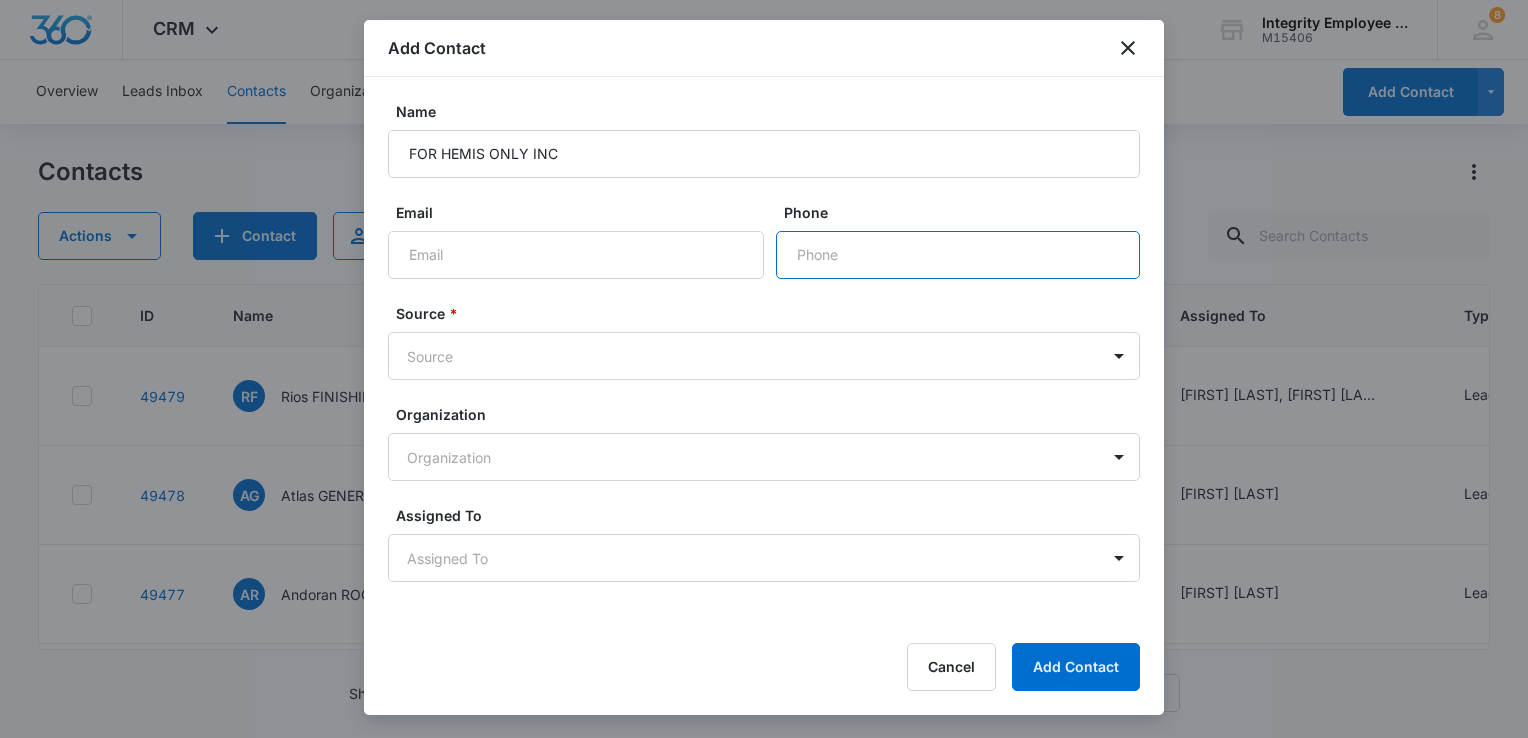 paste on "[PHONE]" 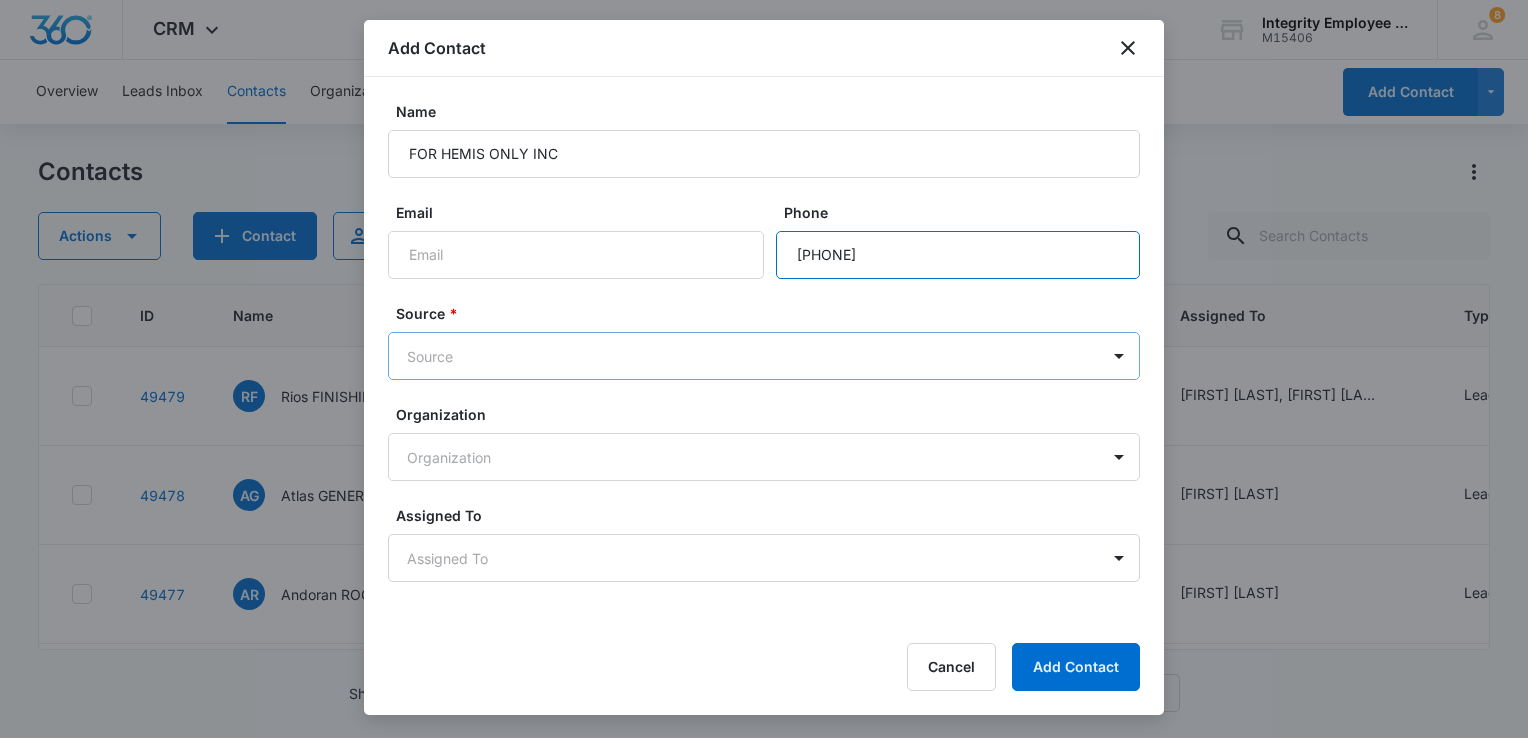 type on "[PHONE]" 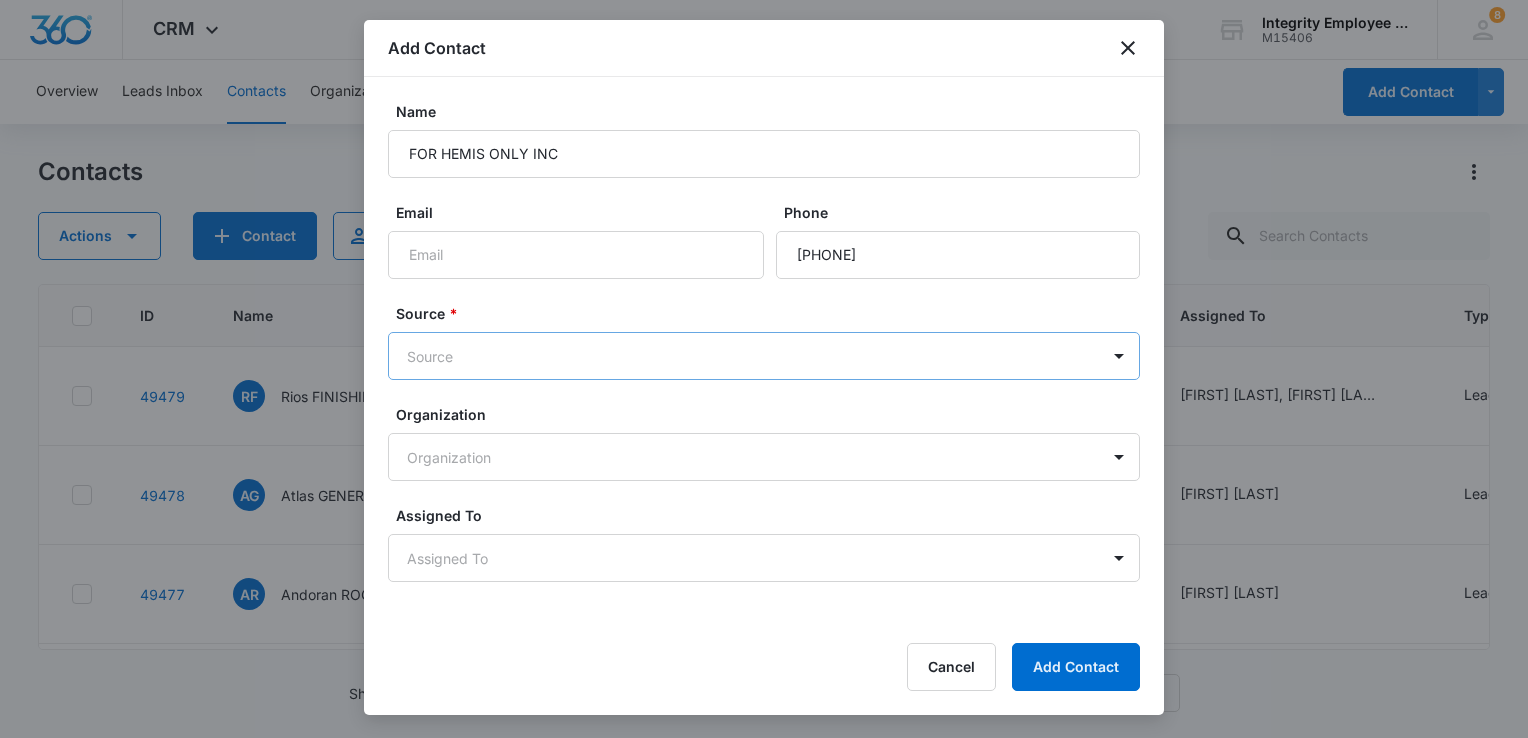 click on "[PHONE] --- Aug 5, 2025 by [NAME] Task added: 'Appt' View More Add History [NAME], [NAME] Lead Warm --- --- --- --- 49478 AG [COMPANY] DBA [PHONE] [EMAIL] Aug 5, 2025 by [NAME] Task added: 'SQL' View More Add History Lead Cold" at bounding box center (764, 369) 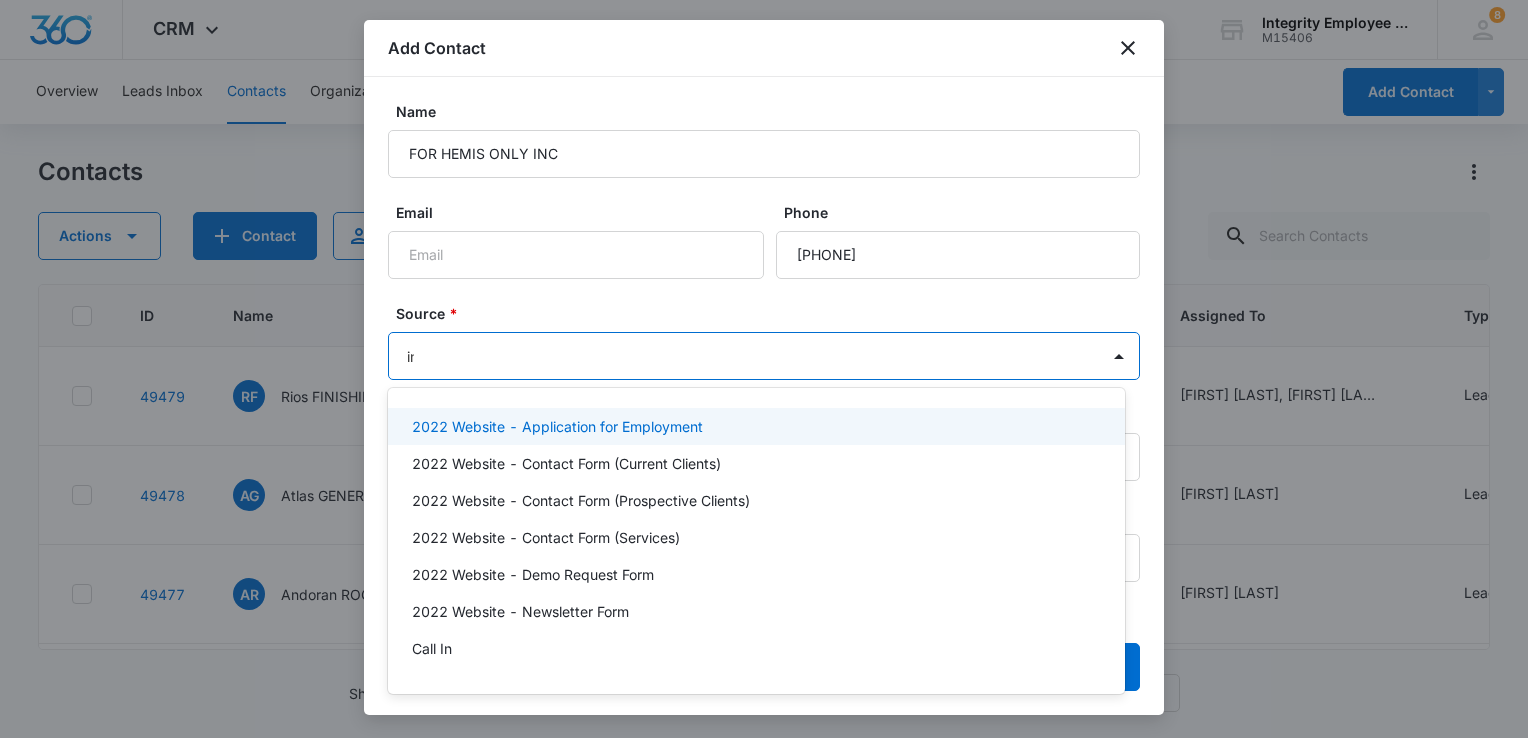 type on "ins" 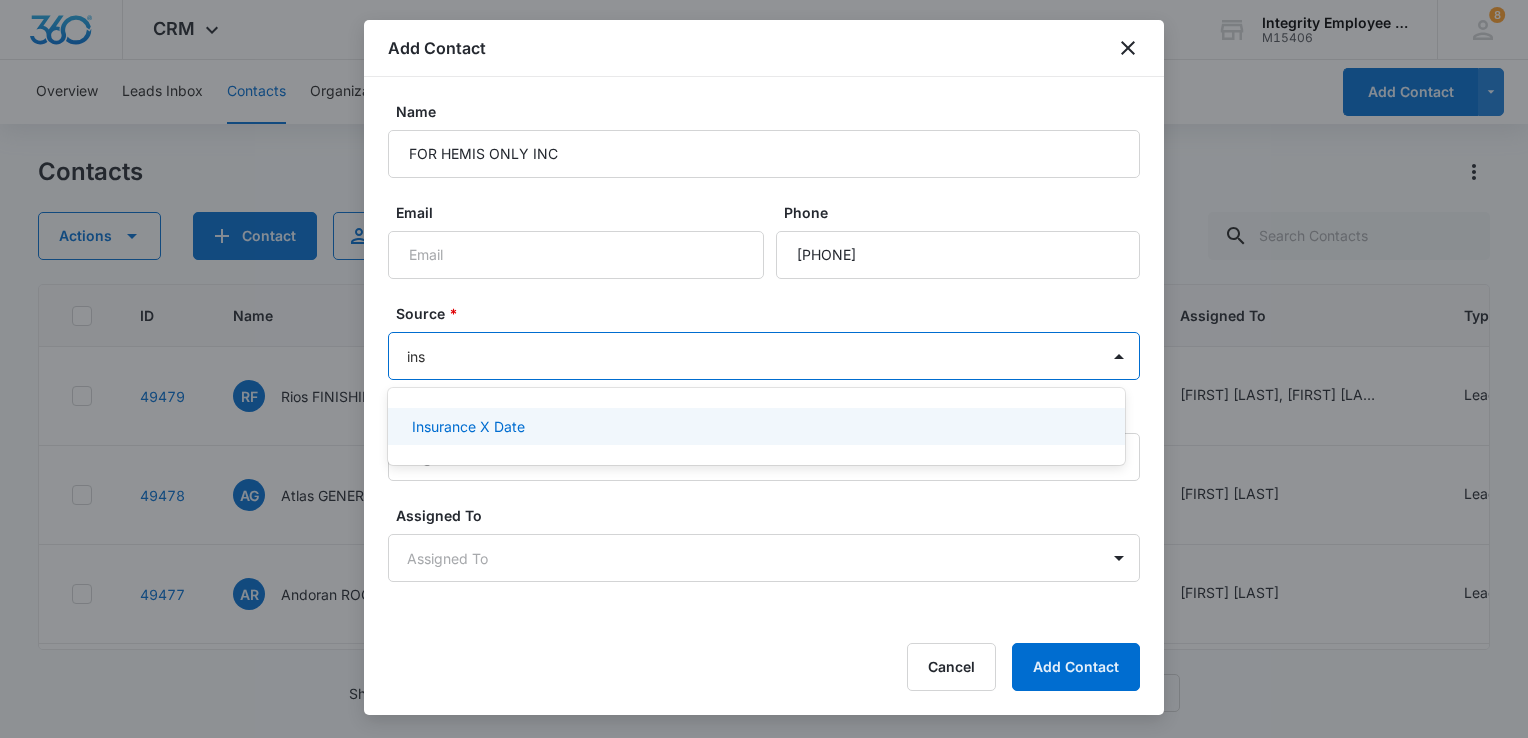 type 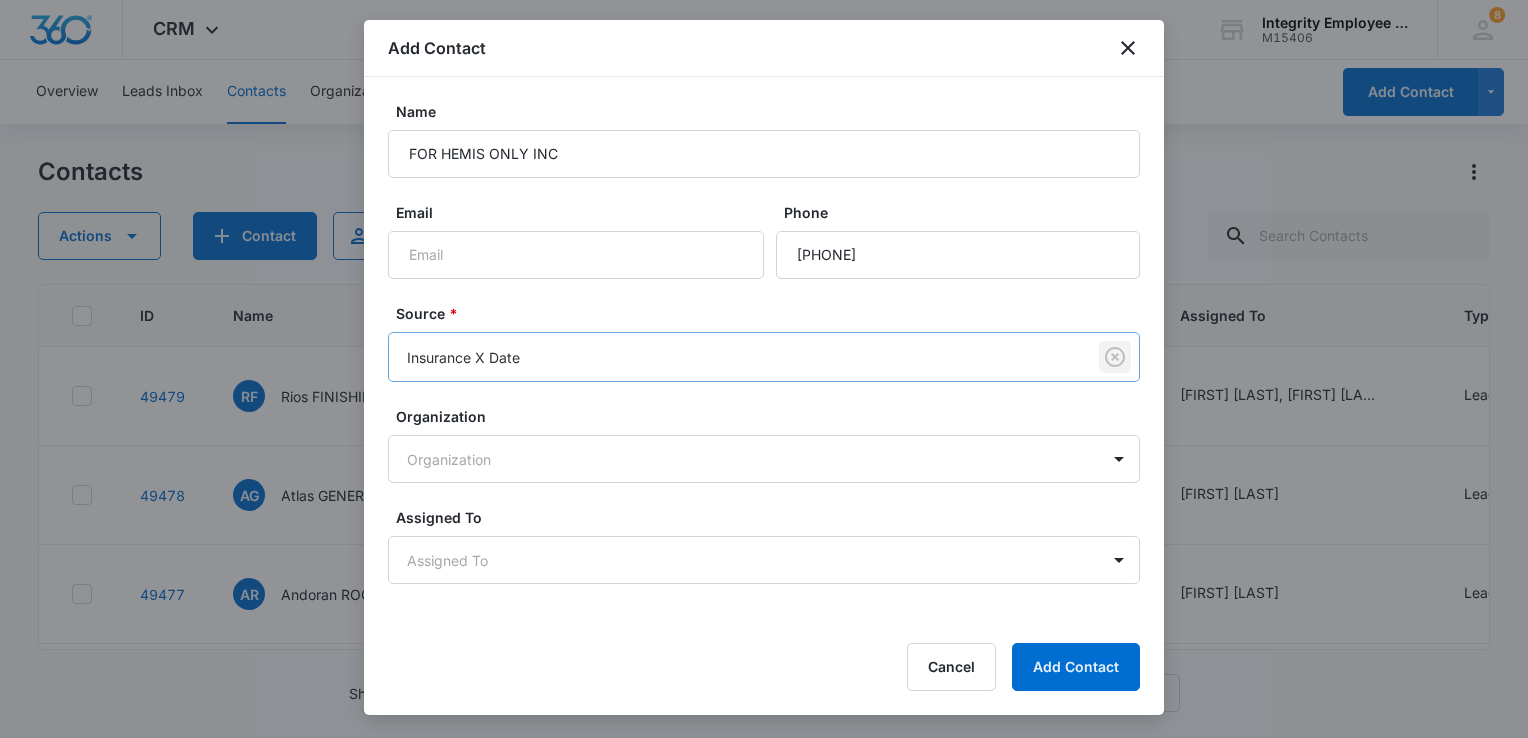 type 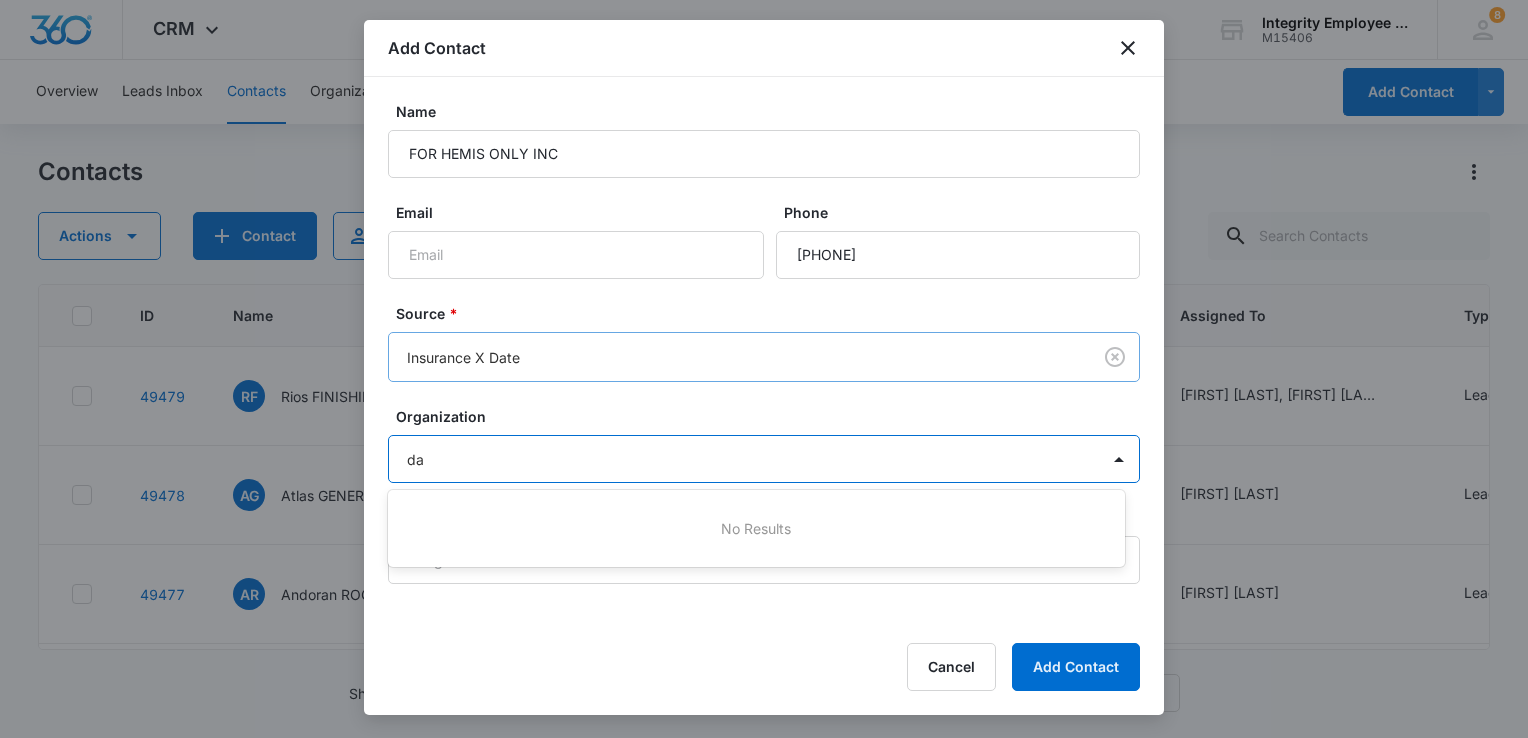 type on "d" 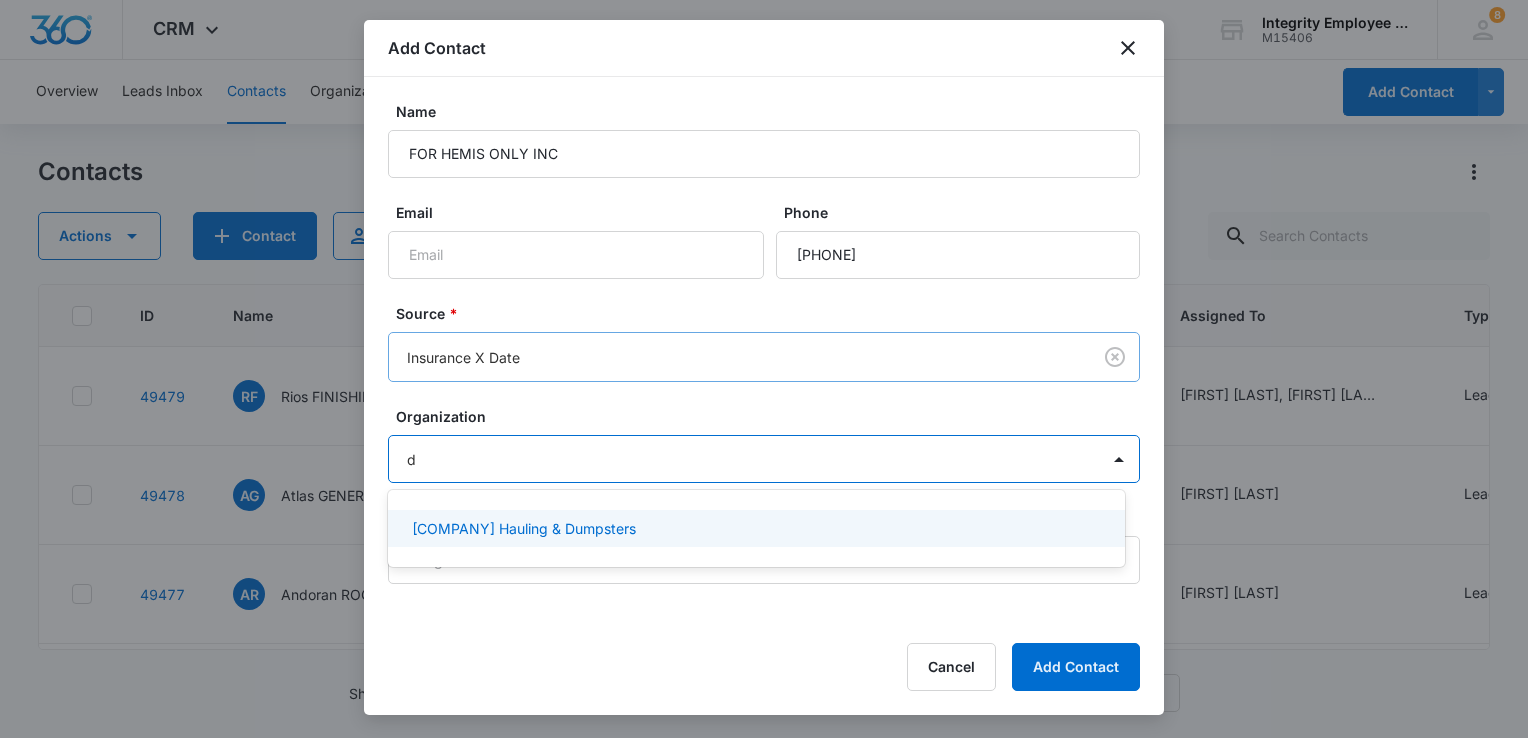 type 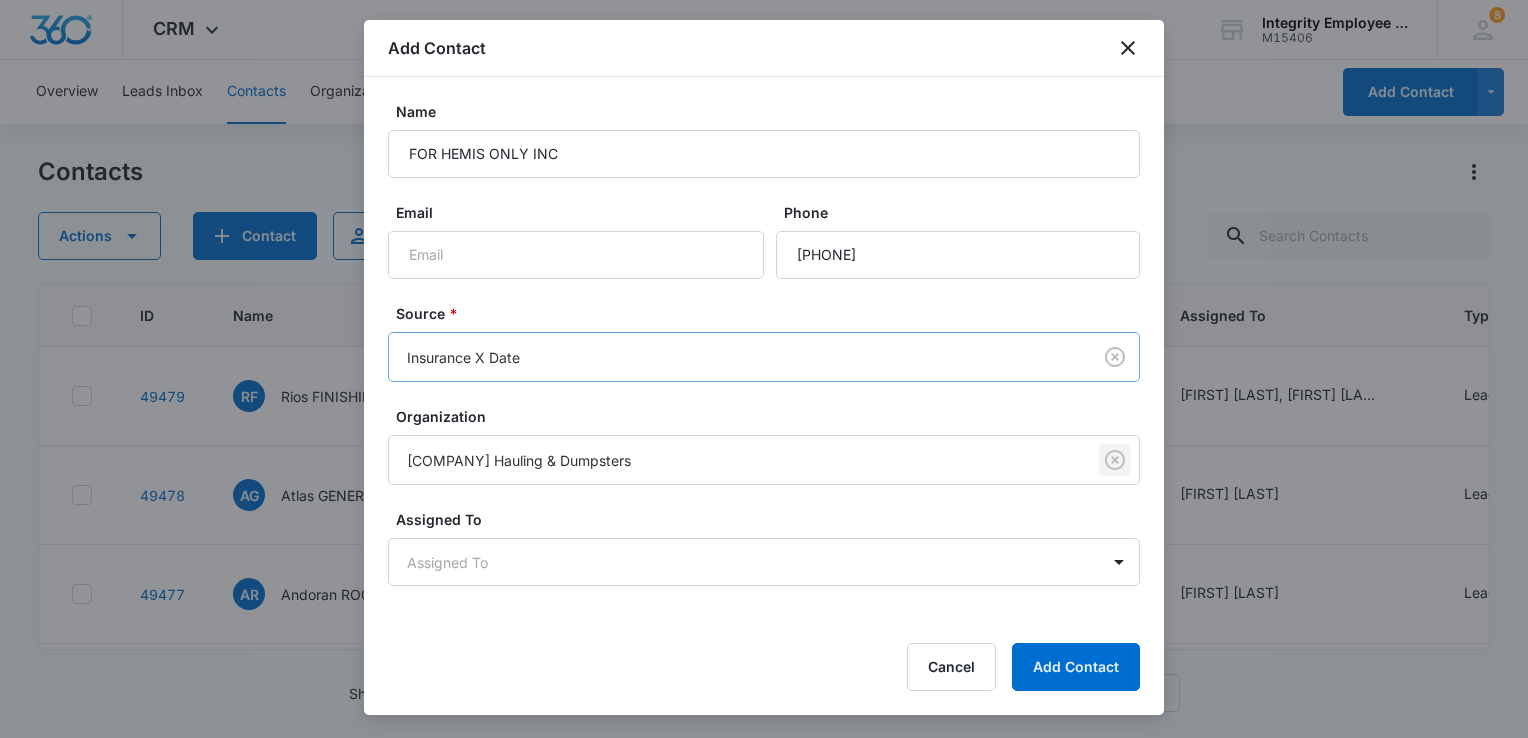 type 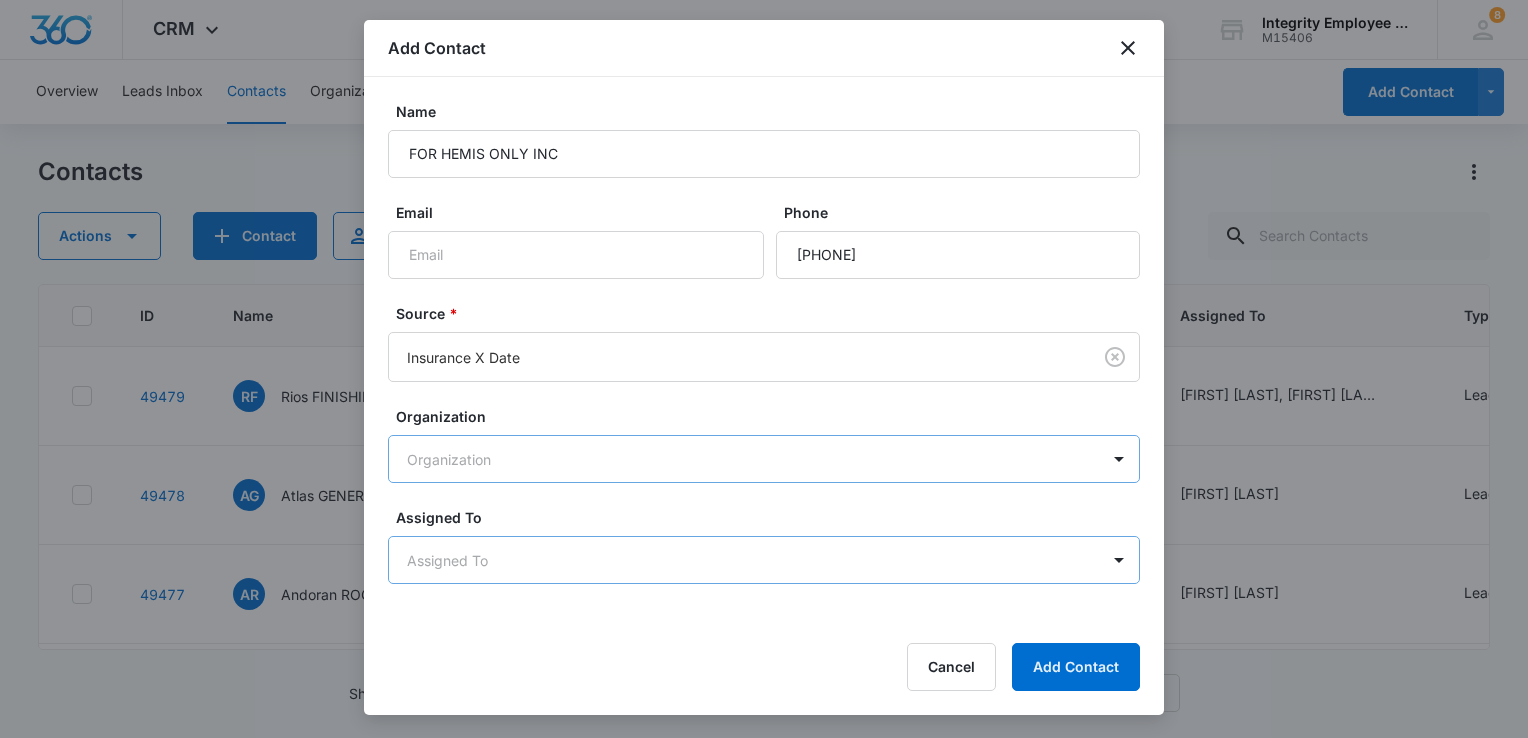 click on "[PHONE] --- Aug 5, 2025 by [NAME] Task added: 'Appt' View More Add History [NAME], [NAME] Lead Warm --- --- --- --- 49478 AG [COMPANY] DBA [PHONE] [EMAIL] Aug 5, 2025 by [NAME] Task added: 'SQL' View More Add History Lead Cold" at bounding box center (764, 369) 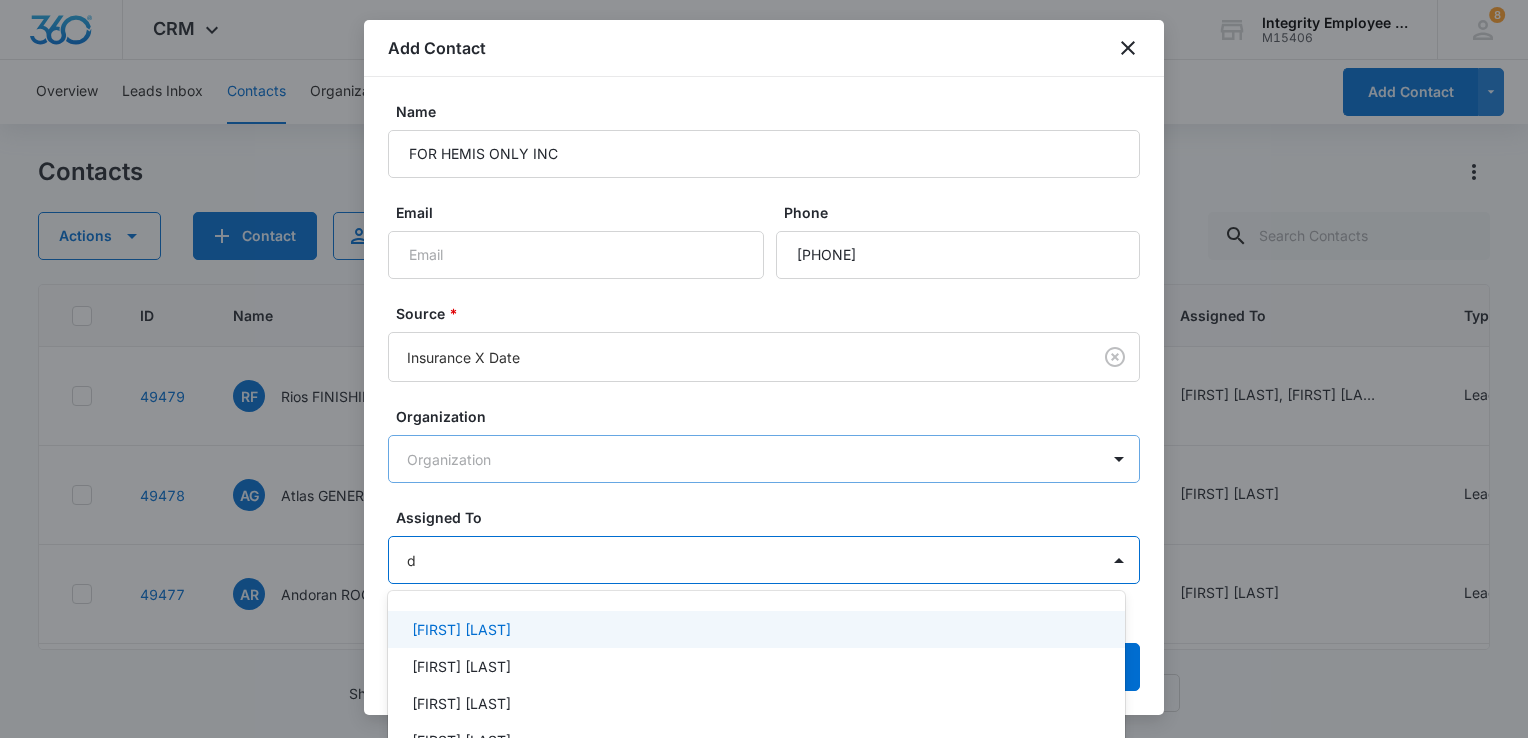 type on "da" 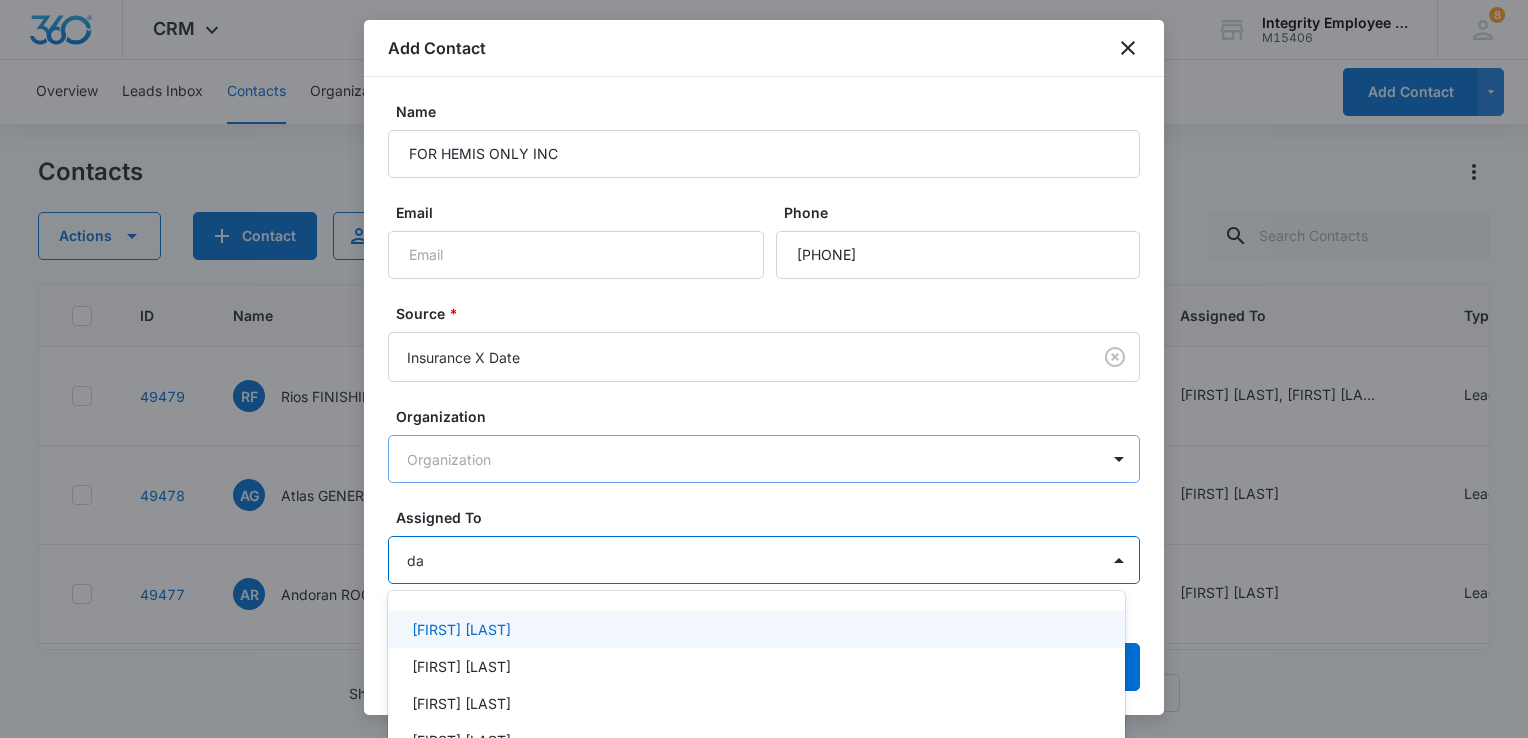 click on "[FIRST] [LAST]" at bounding box center [756, 629] 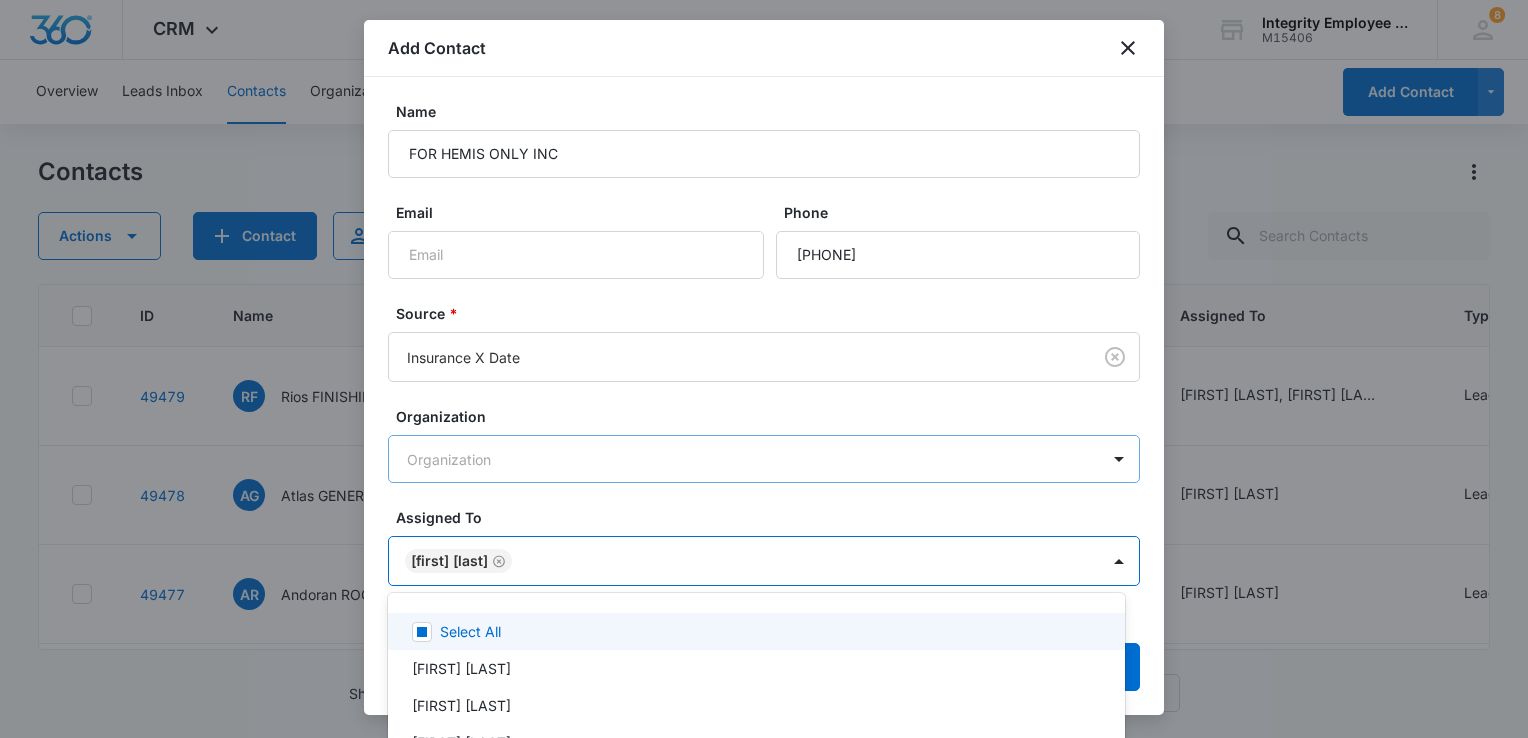 click at bounding box center (764, 369) 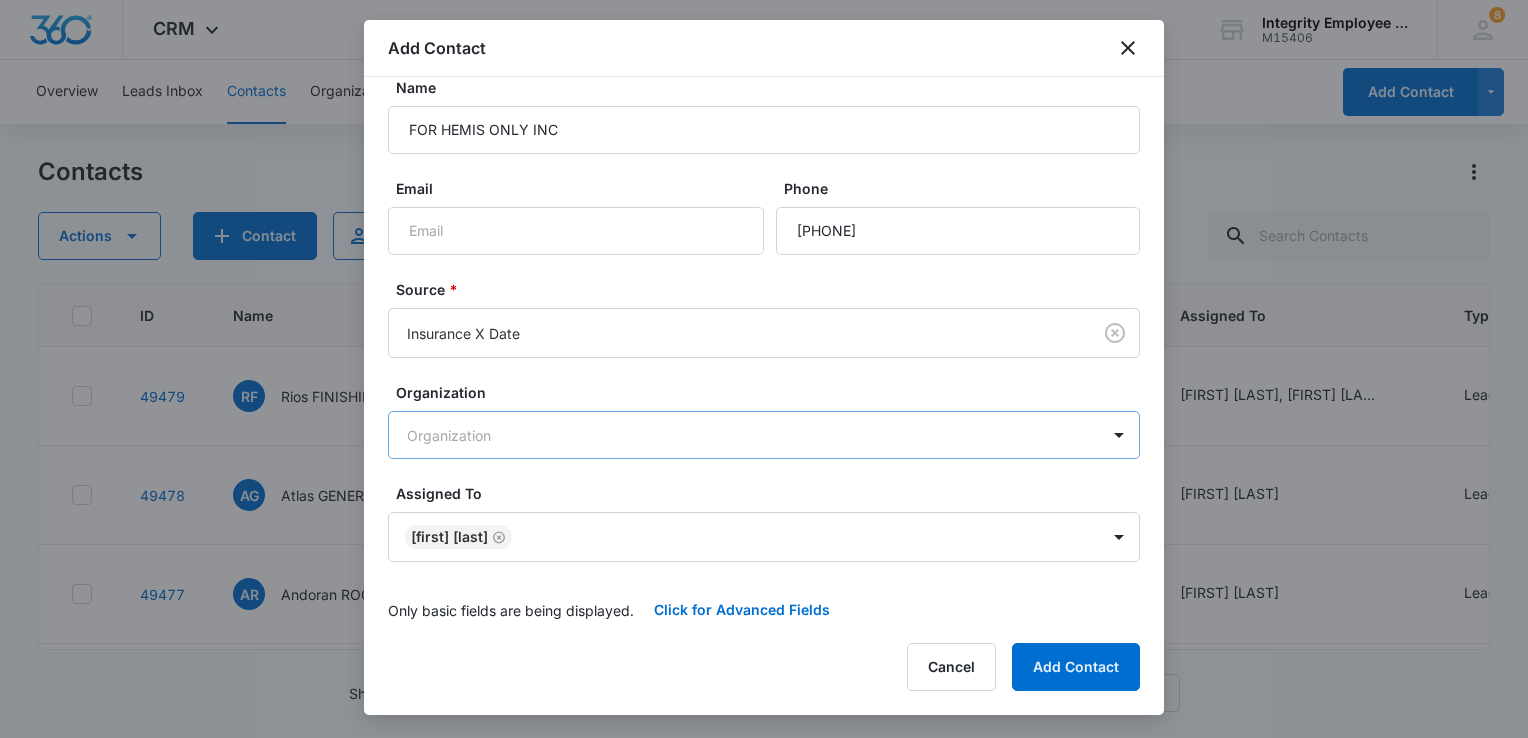 scroll, scrollTop: 33, scrollLeft: 0, axis: vertical 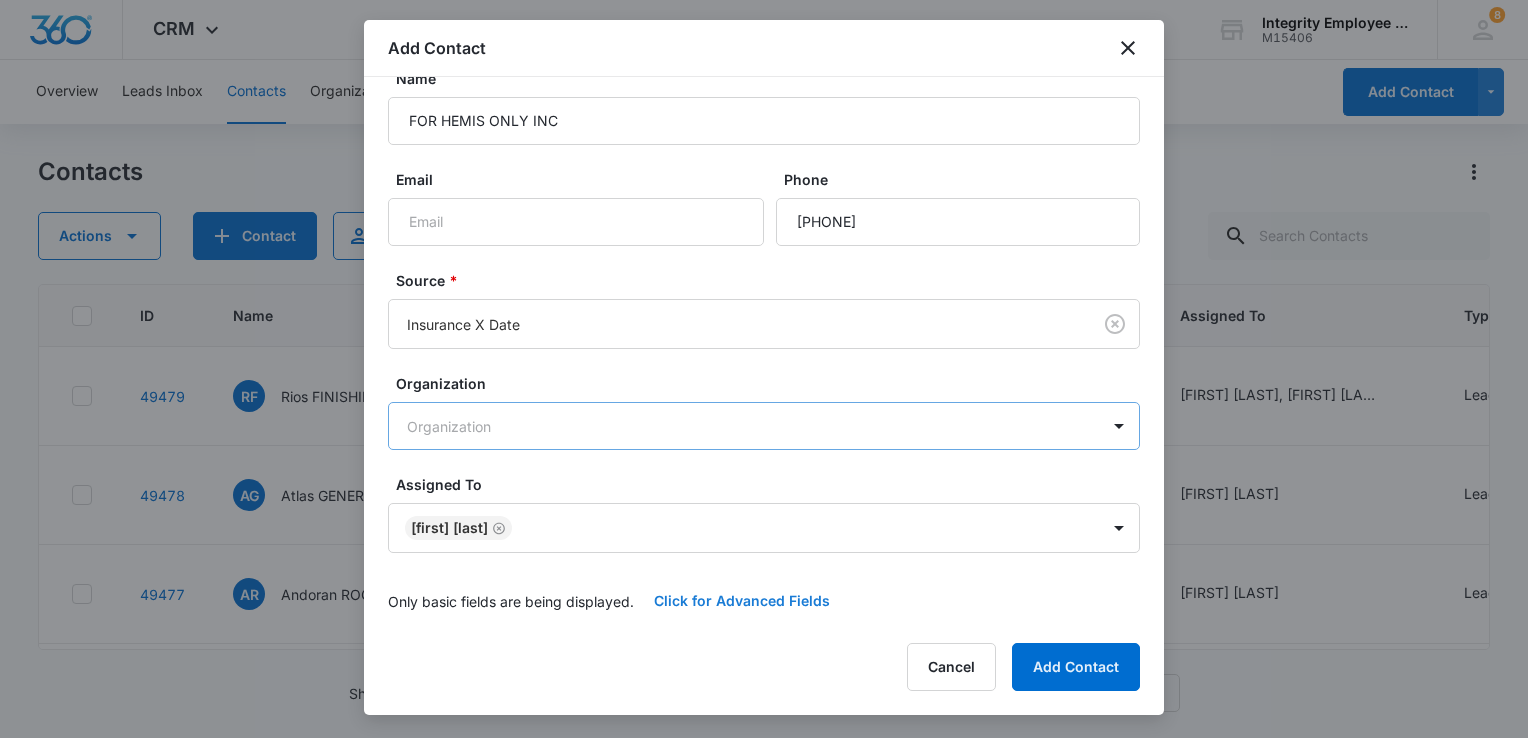 click on "Click for Advanced Fields" at bounding box center [742, 601] 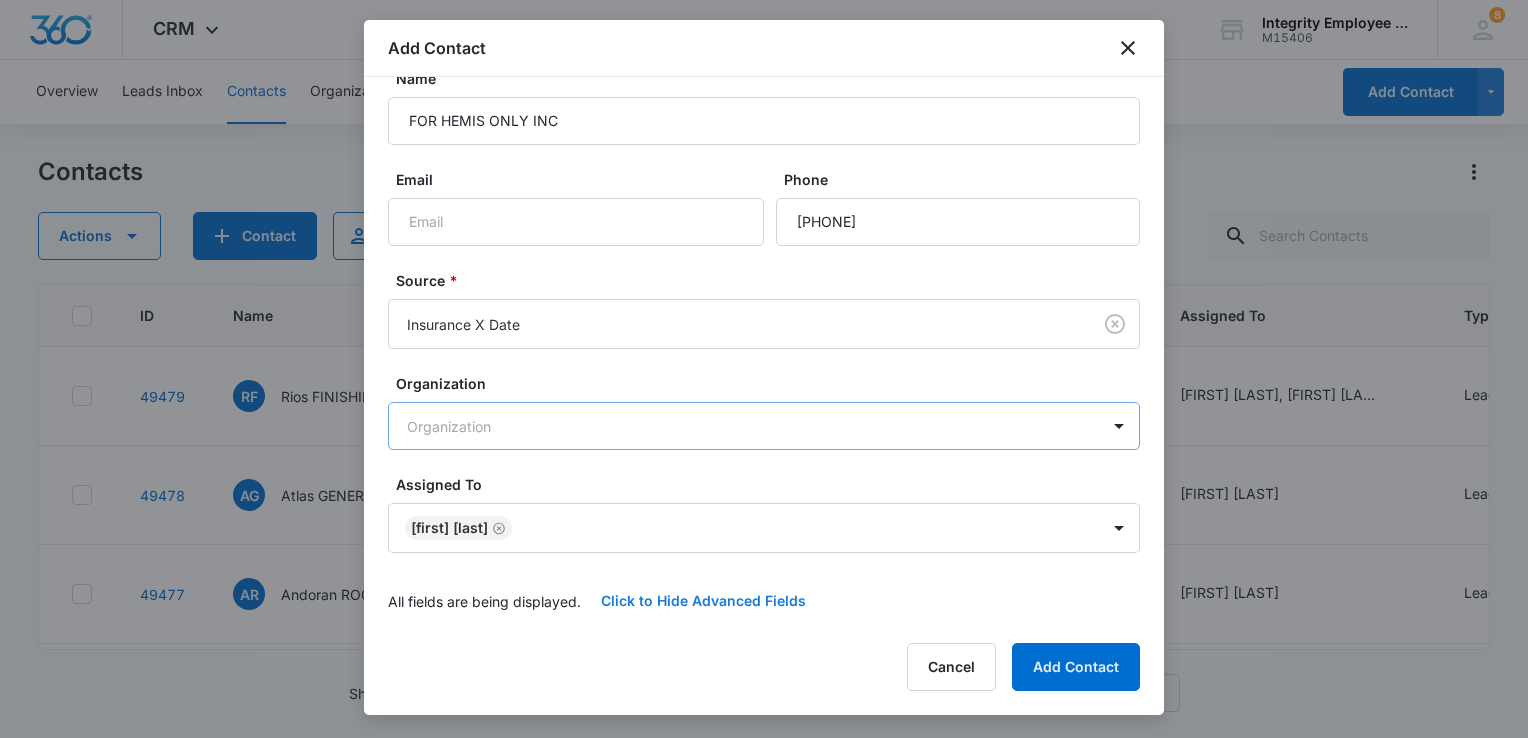 click on "Click to Hide Advanced Fields" at bounding box center (703, 601) 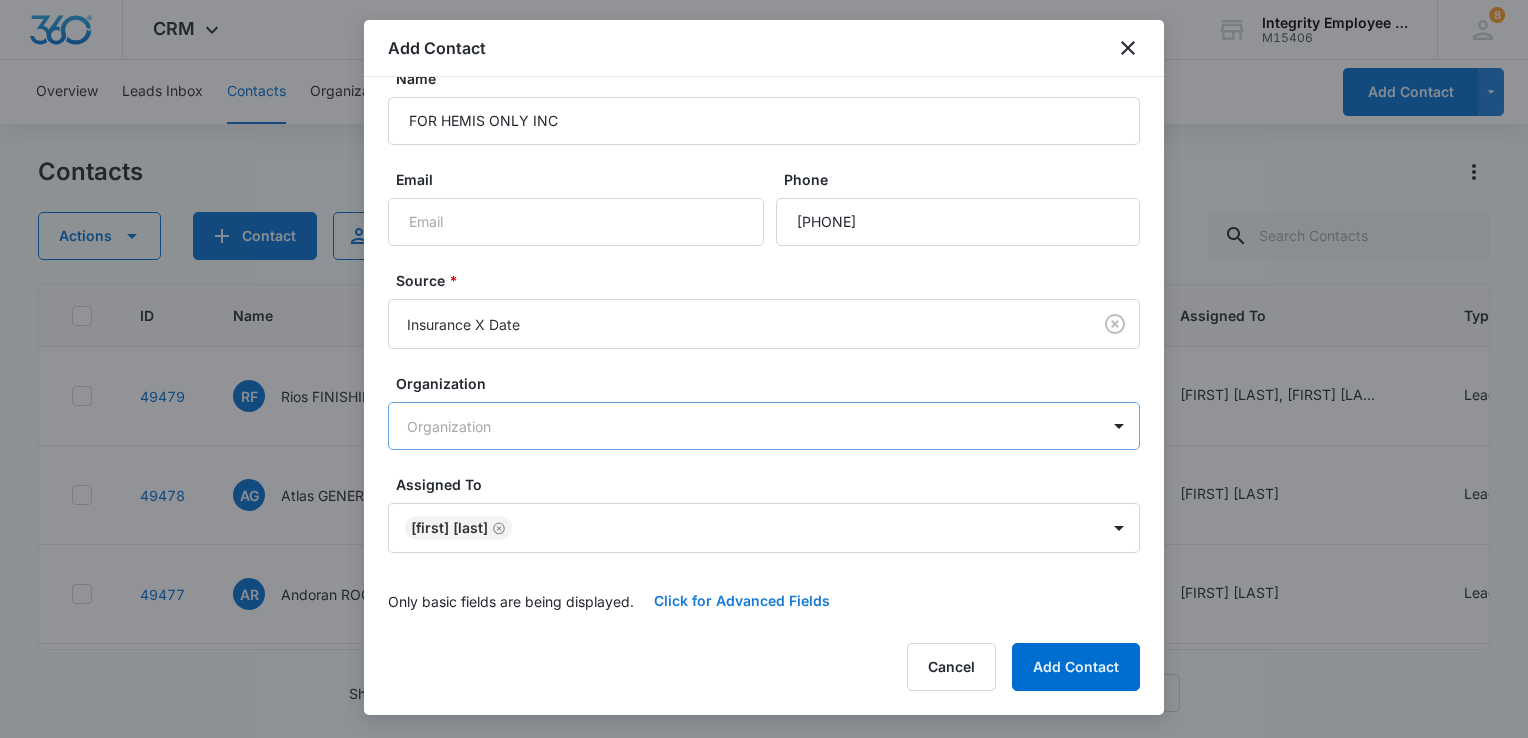 click on "Click for Advanced Fields" at bounding box center [742, 601] 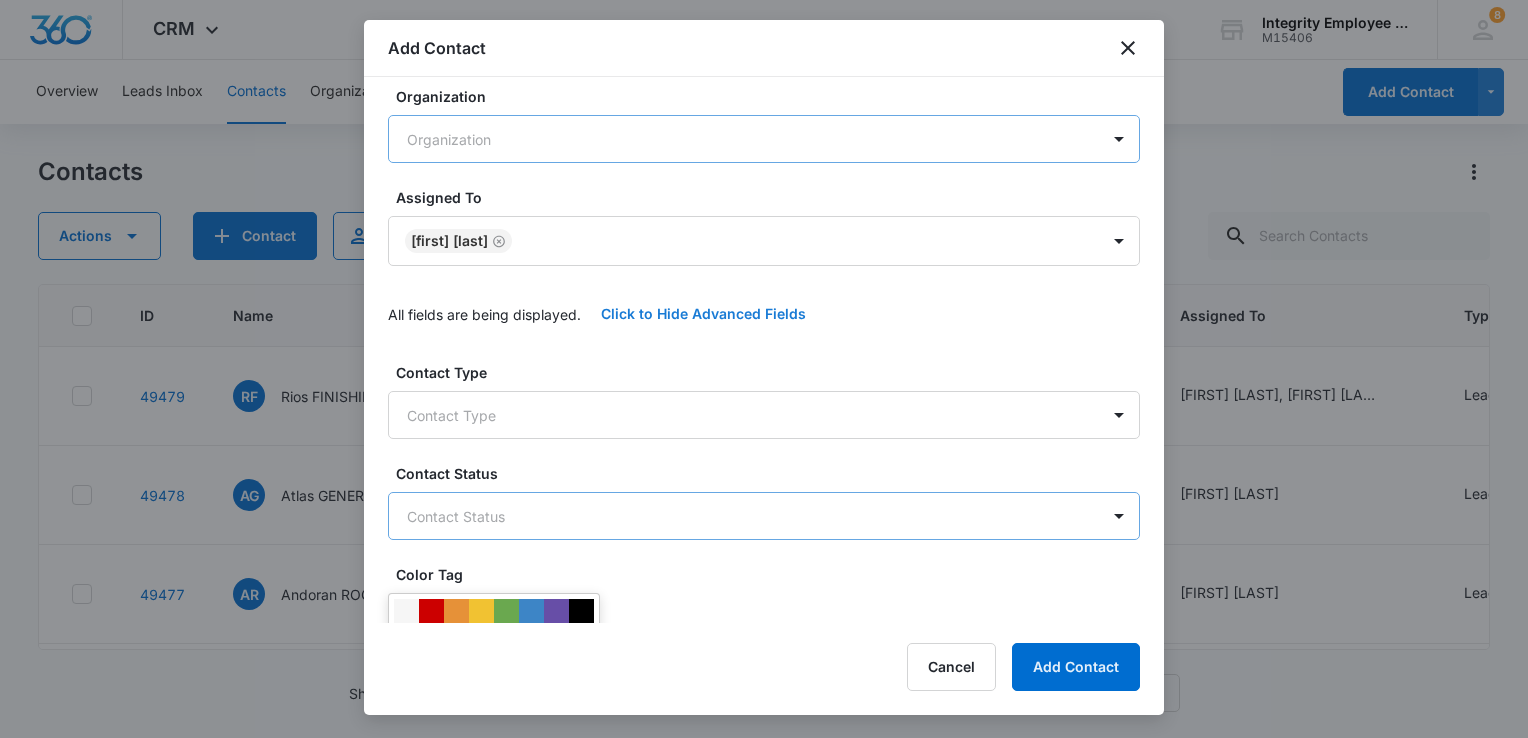 scroll, scrollTop: 333, scrollLeft: 0, axis: vertical 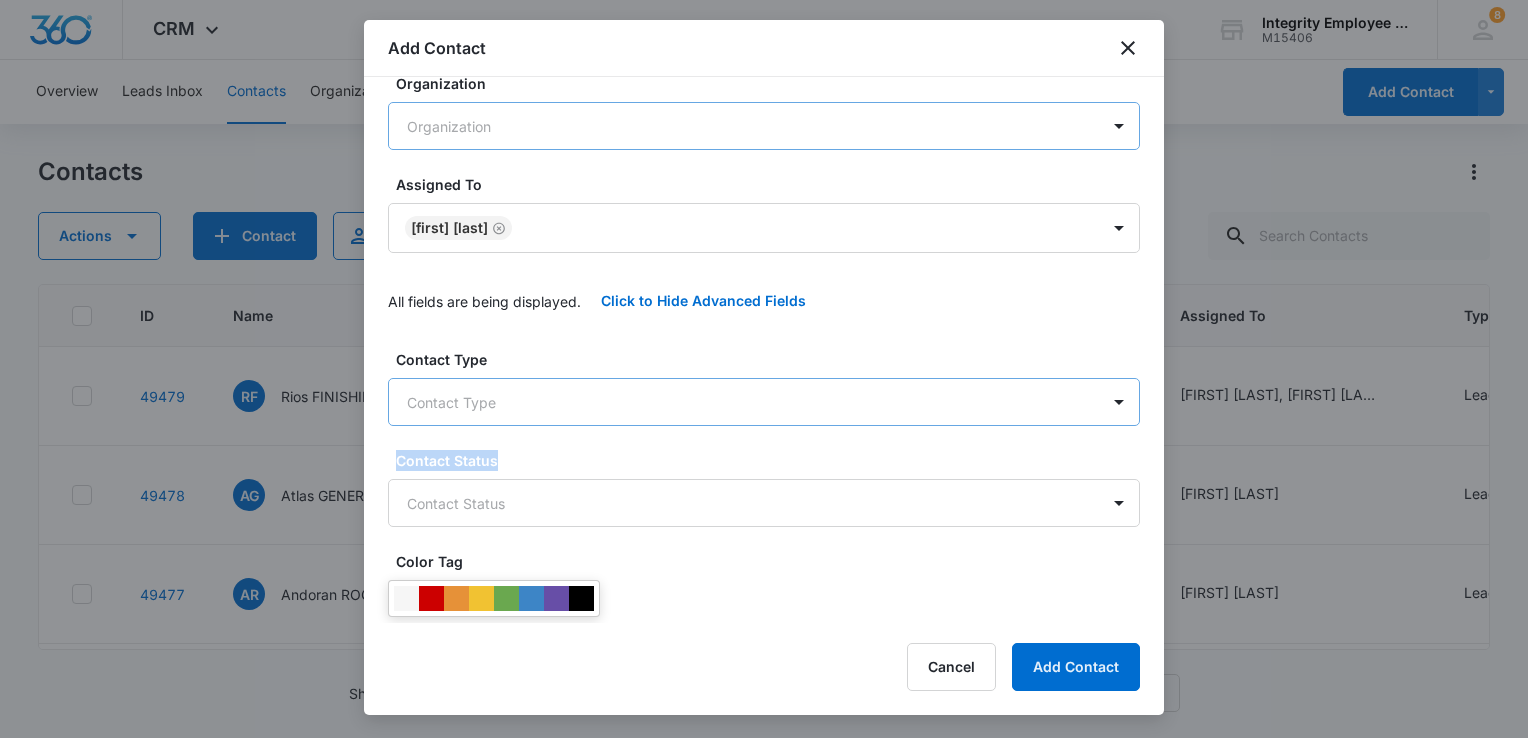 click on "Contact Type Contact Type Contact Status Contact Status Color Tag Current Color: DBA Name Company Address Contact #1 First Contact #1 Phone Contact #1 Last Contact #1 MobilePhone Contact #1 Email Referring Salesperson Locations by State Contact #2 First Contact #2 Last Contact #2 Phone Contact #2 Email Communication Communication Date Engaged 1st Payroll Date Number of Employees" at bounding box center [764, 1498] 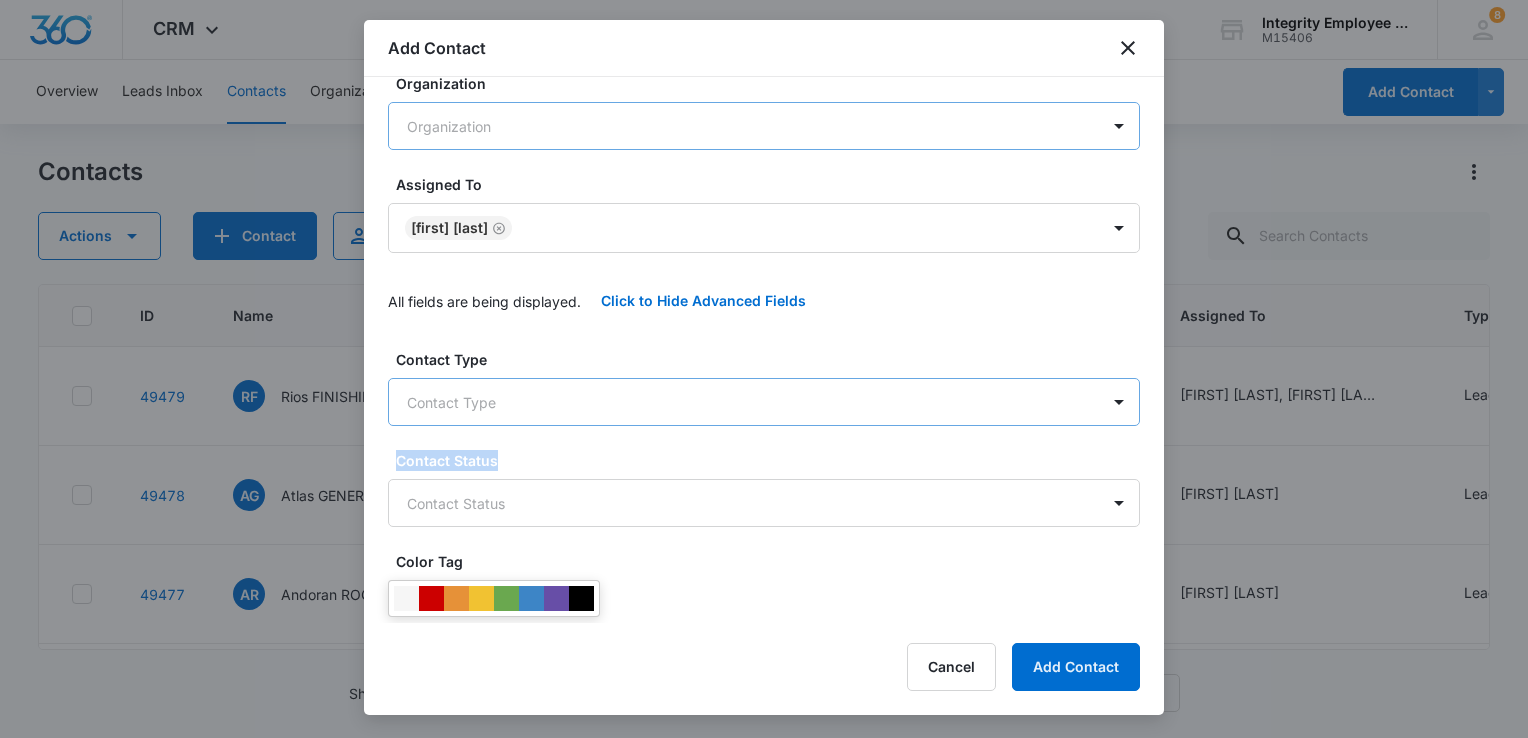 click on "[PHONE] --- Aug 5, 2025 by [NAME] Task added: 'Appt' View More Add History [NAME], [NAME] Lead Warm --- --- --- --- 49478 AG [COMPANY] DBA [PHONE] [EMAIL] Aug 5, 2025 by [NAME] Task added: 'SQL' View More Add History Lead Cold" at bounding box center (764, 369) 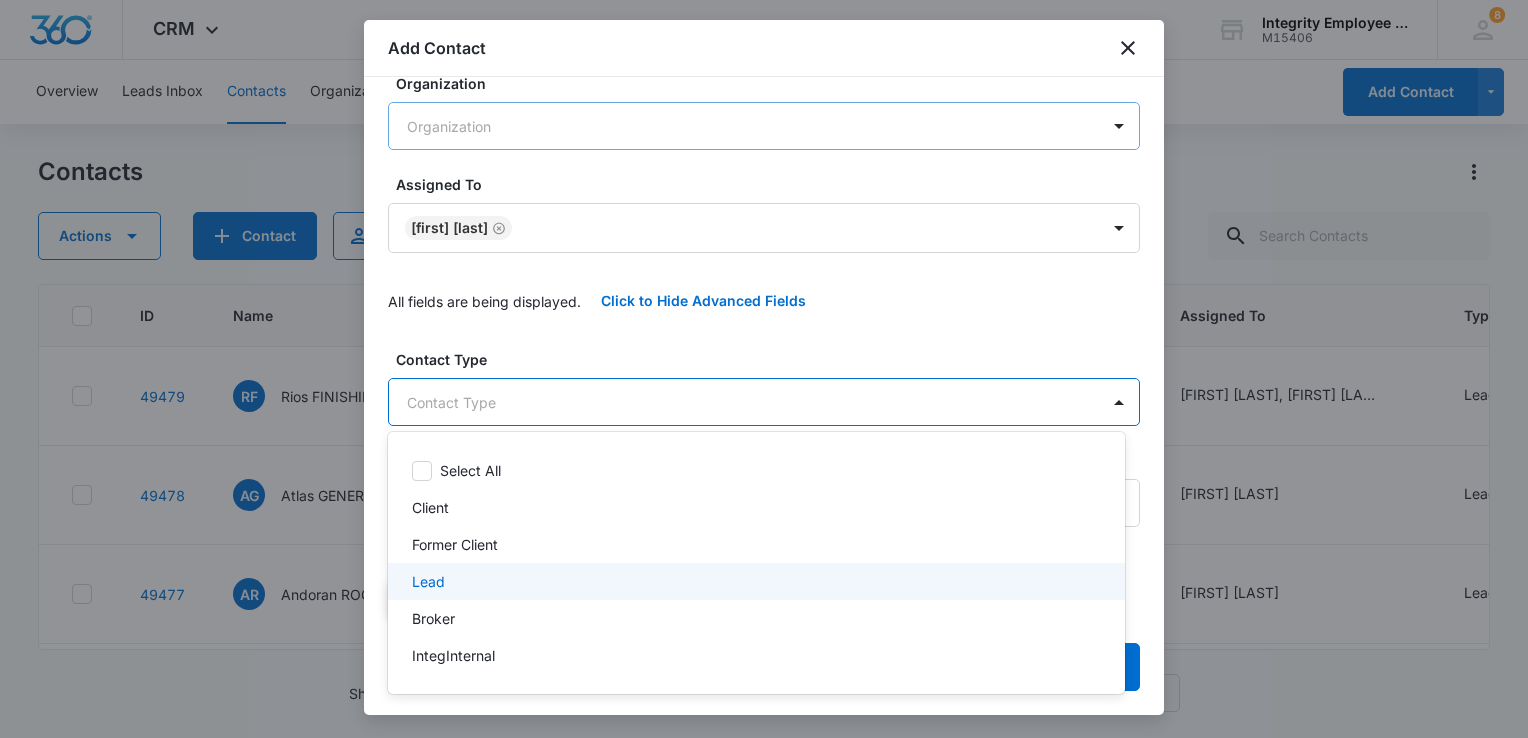click on "Lead" at bounding box center [754, 581] 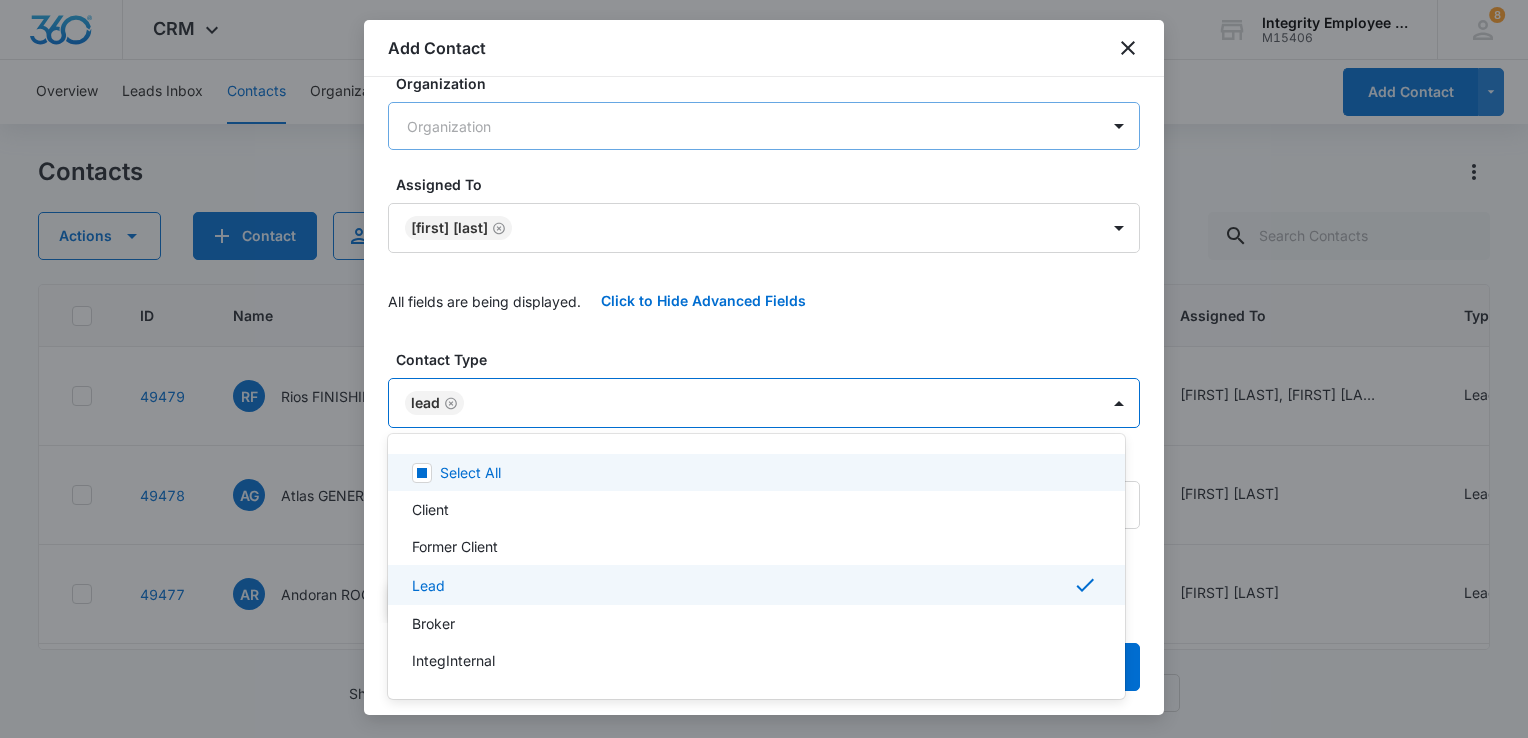 click at bounding box center (764, 369) 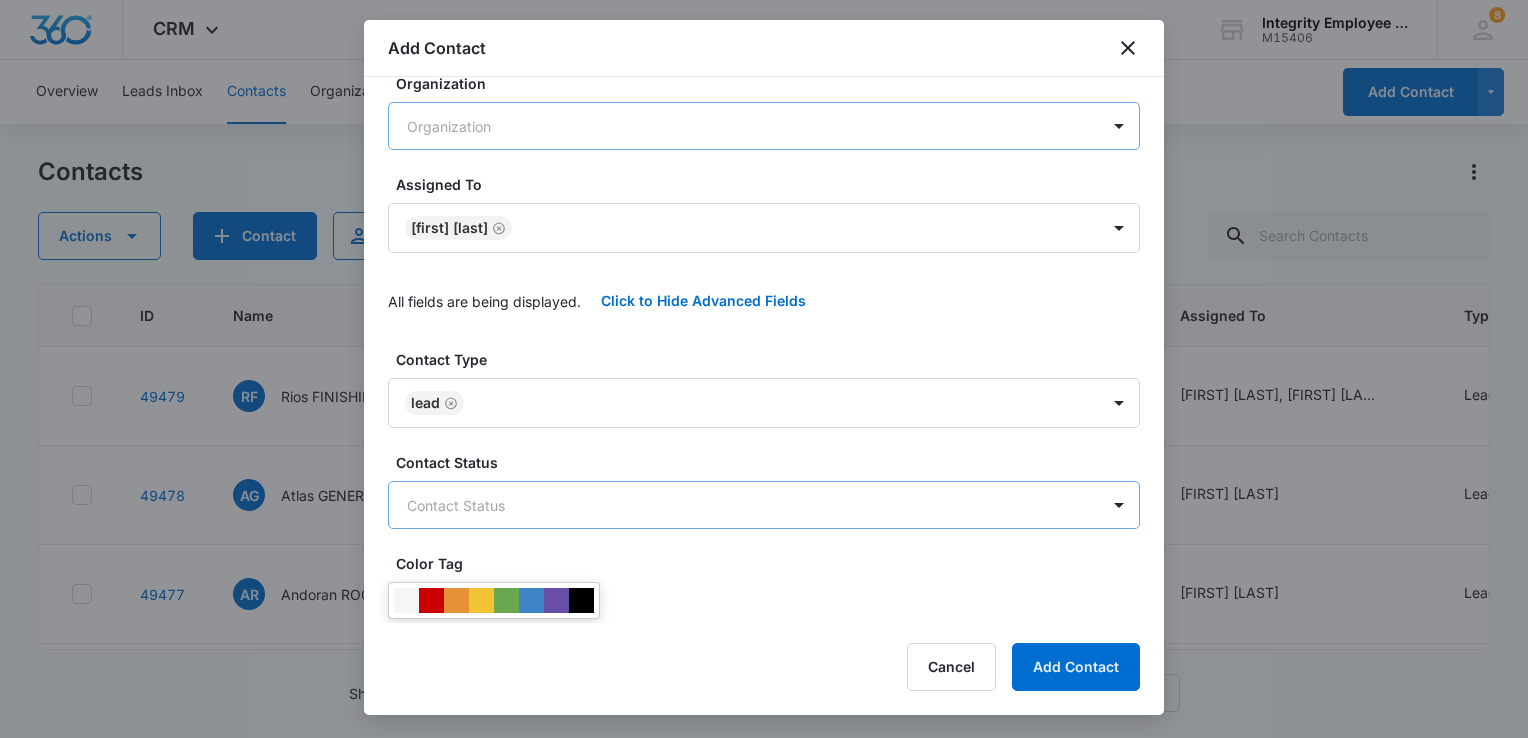 click on "[PHONE] --- Aug 5, 2025 by [NAME] Task added: 'Appt' View More Add History [NAME], [NAME] Lead Warm --- --- --- --- 49478 AG [COMPANY] DBA [PHONE] [EMAIL] Aug 5, 2025 by [NAME] Task added: 'SQL' View More Add History Lead Cold" at bounding box center (764, 369) 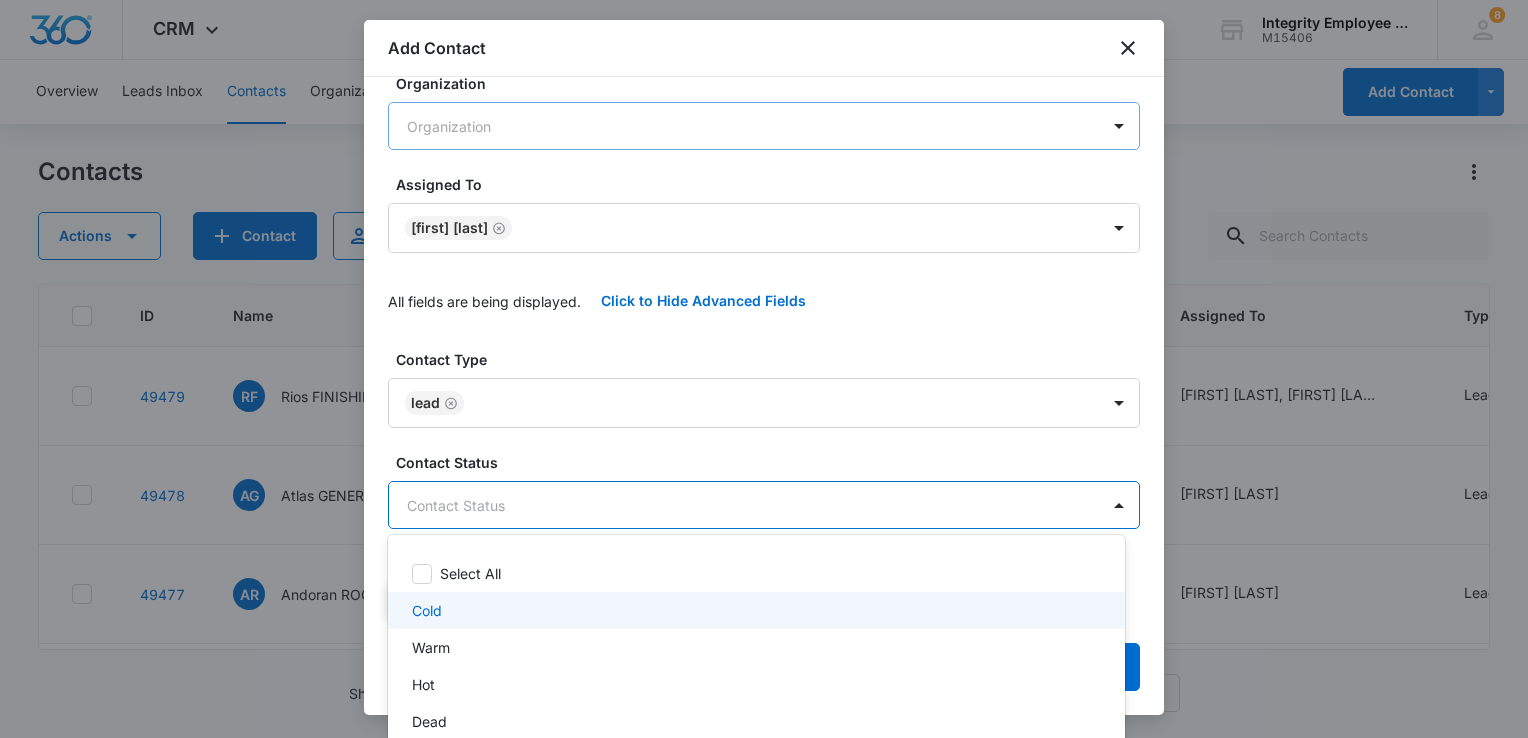 click on "Cold" at bounding box center (756, 610) 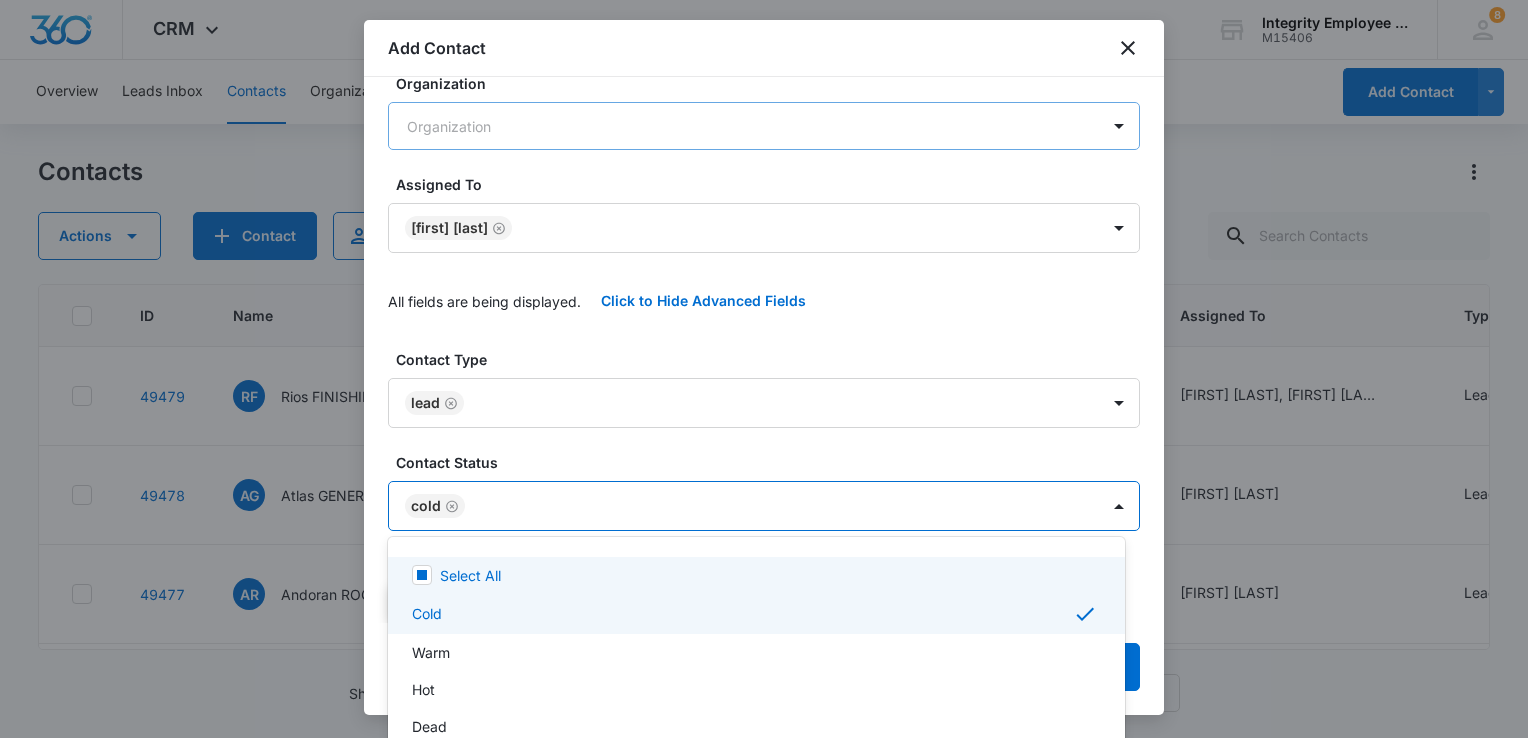 click at bounding box center (764, 369) 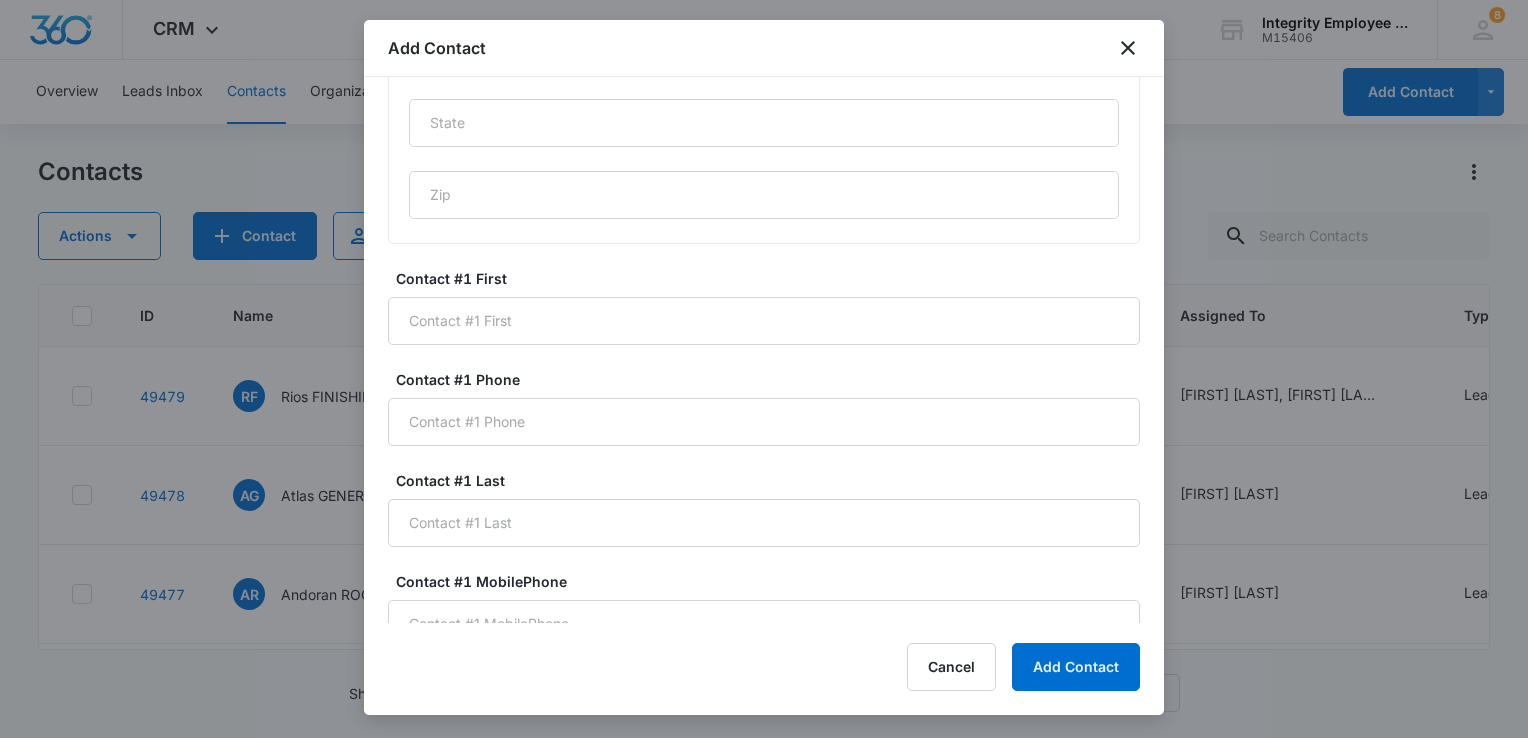 scroll, scrollTop: 1233, scrollLeft: 0, axis: vertical 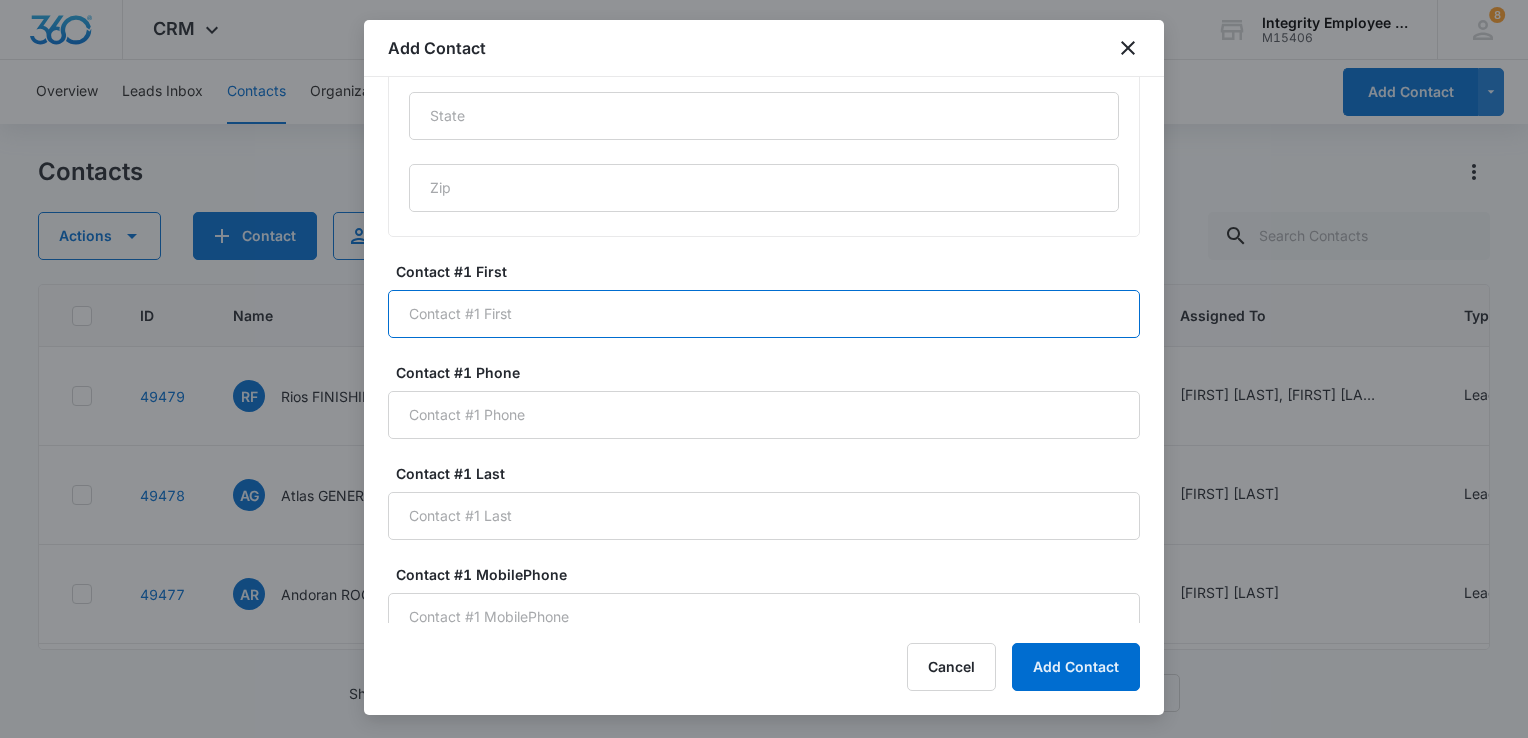 click on "Contact #1 First" at bounding box center (764, 314) 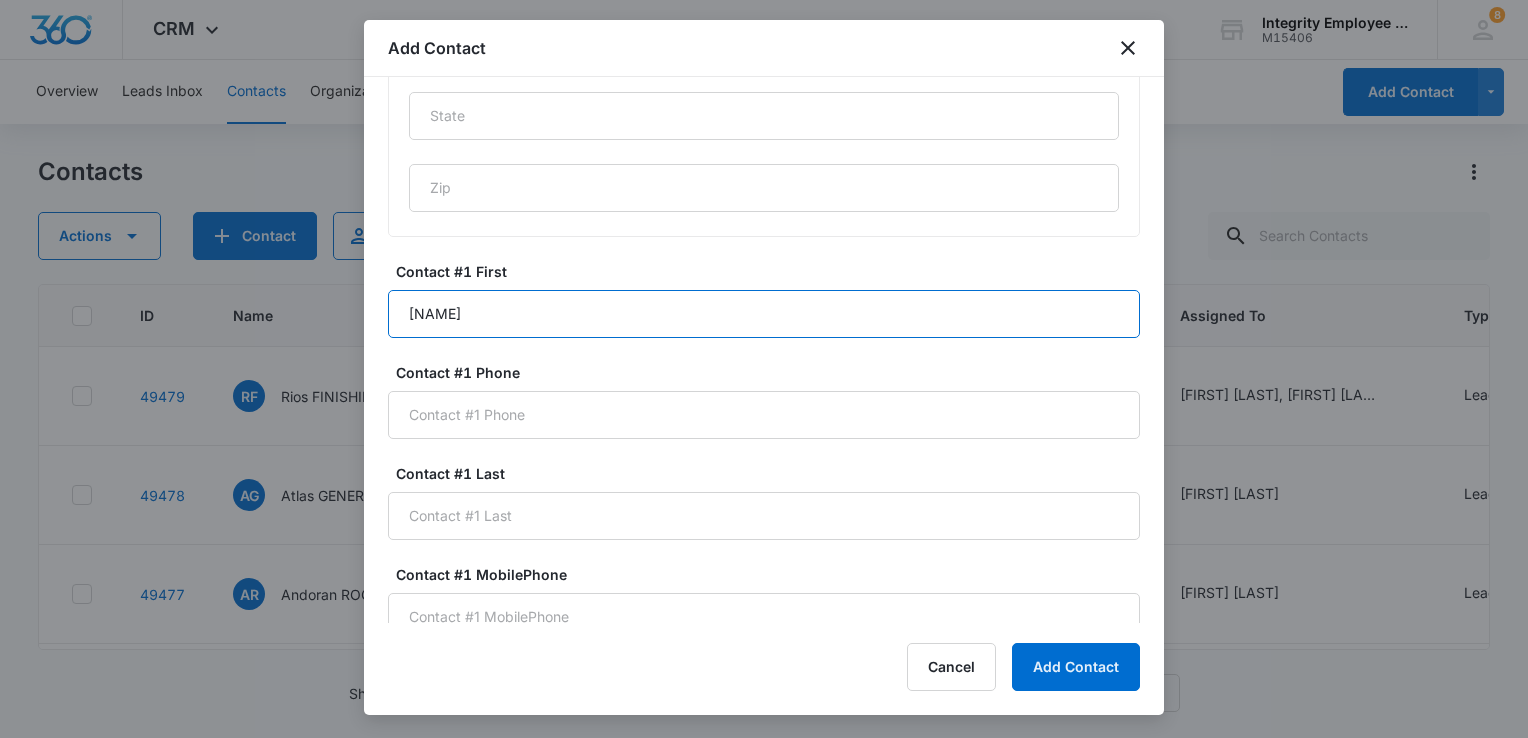 type on "[NAME]" 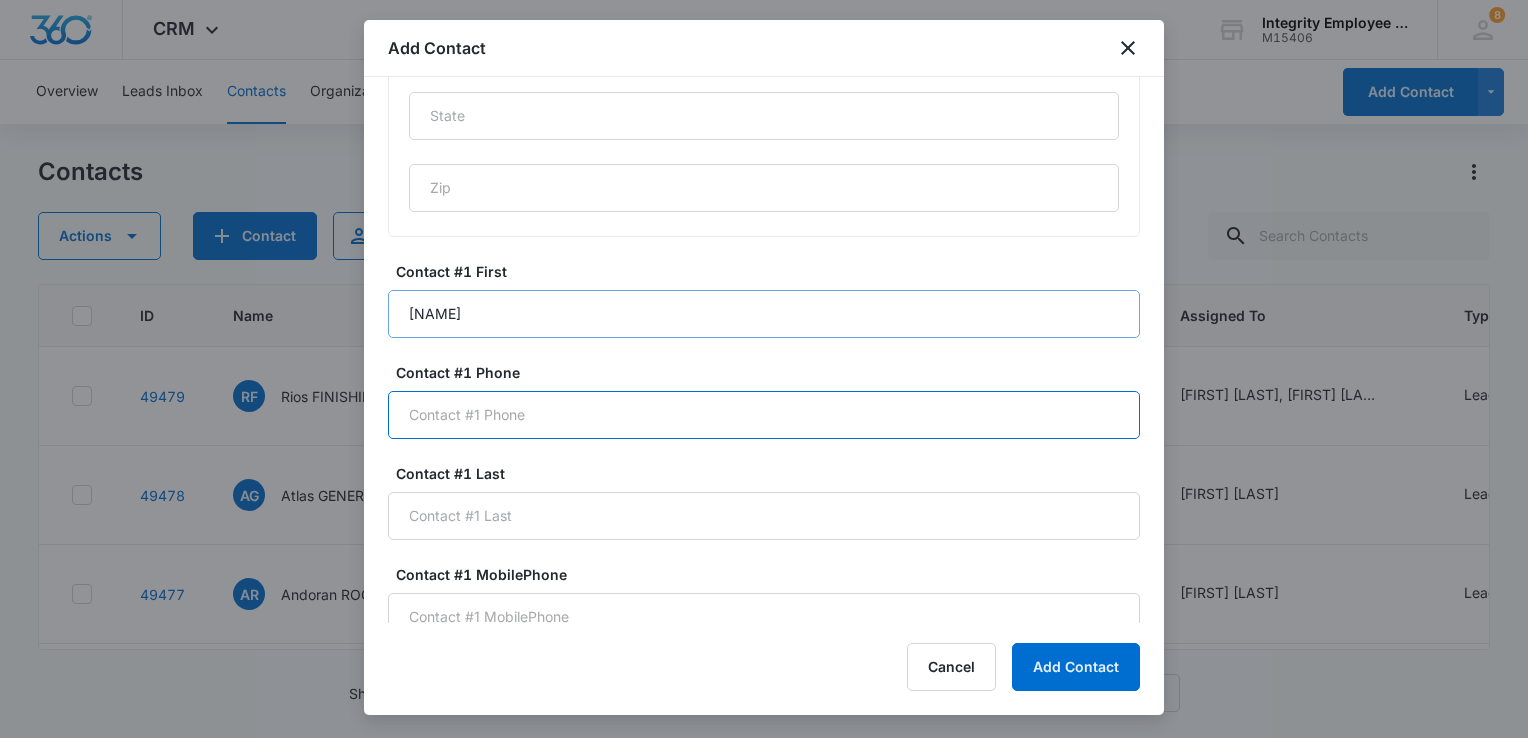 paste on "[PHONE]" 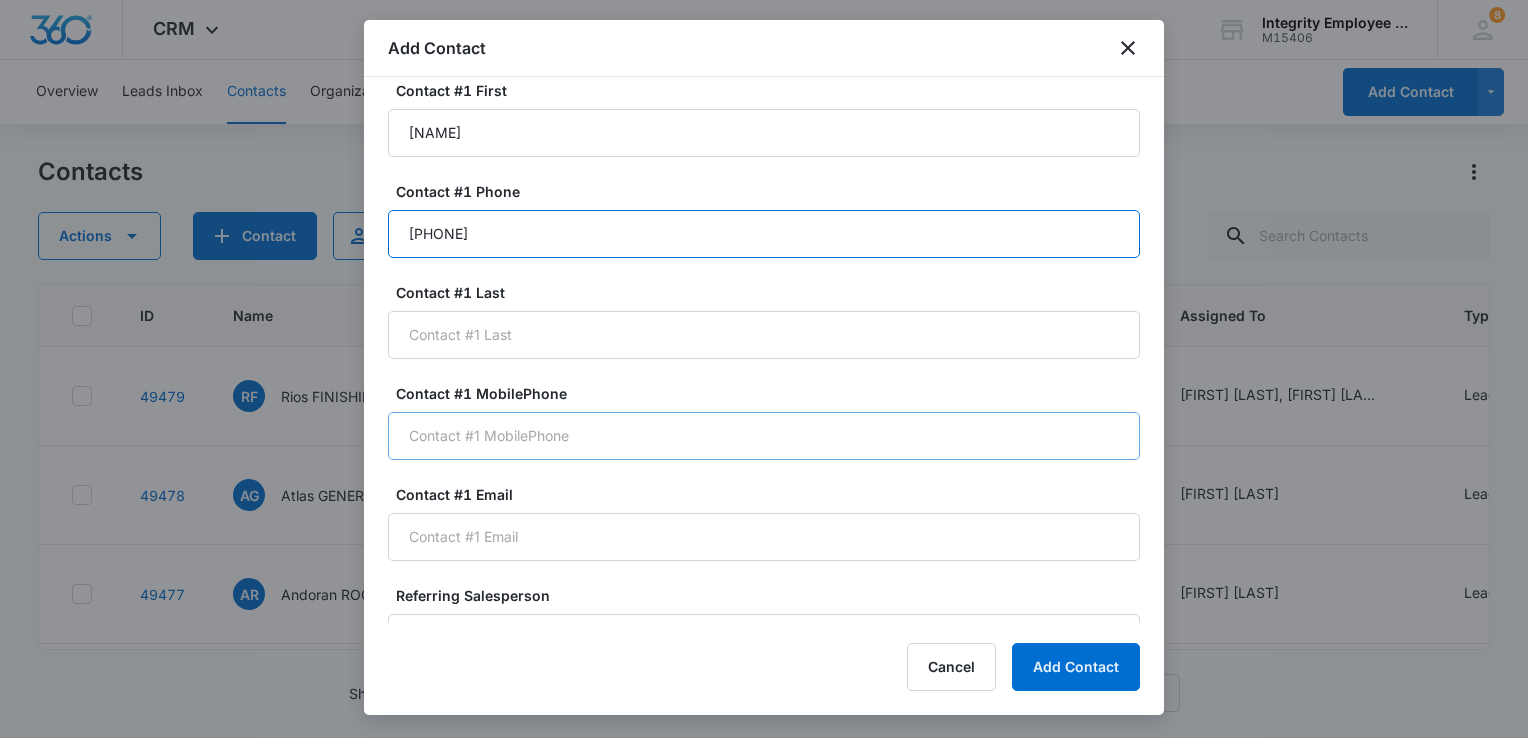 scroll, scrollTop: 1533, scrollLeft: 0, axis: vertical 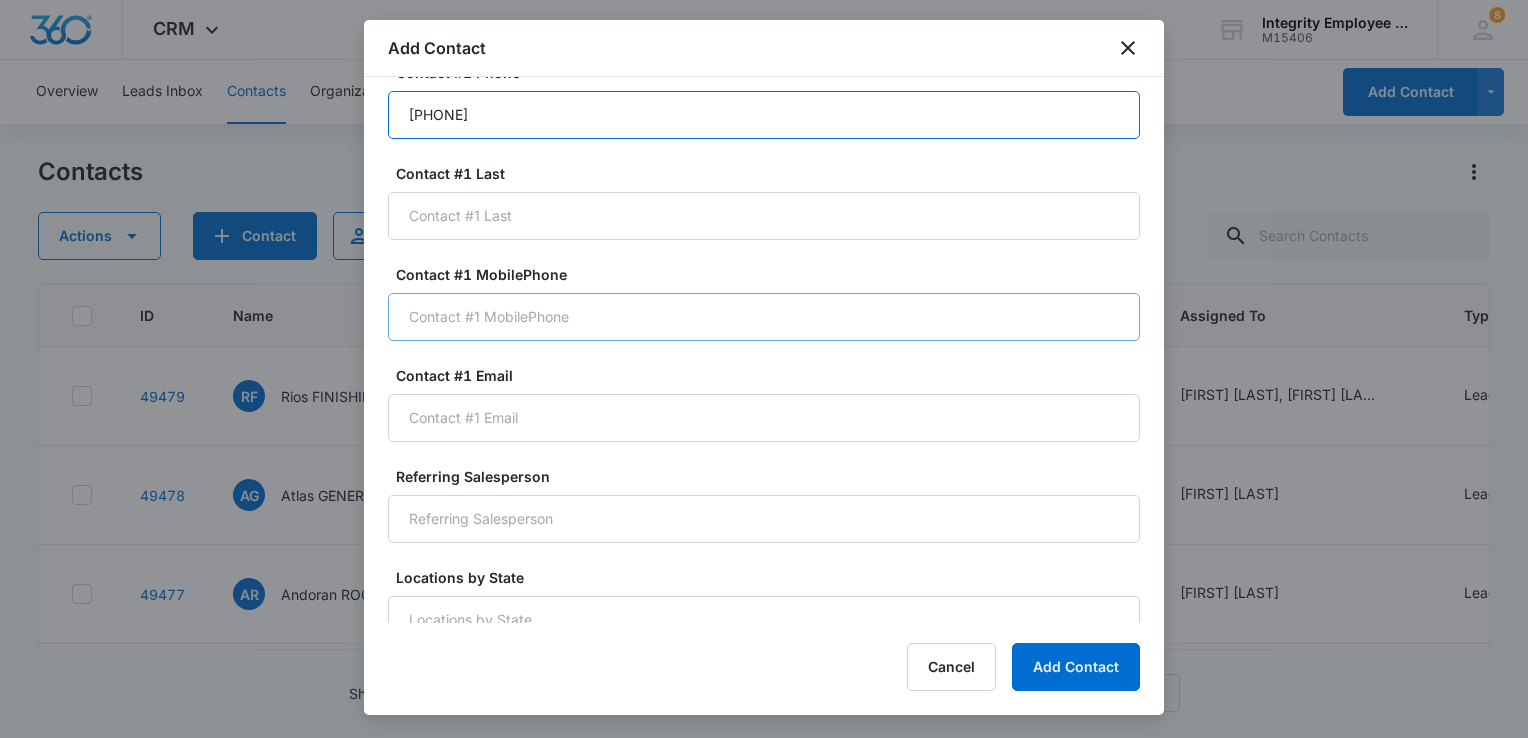 type on "[PHONE]" 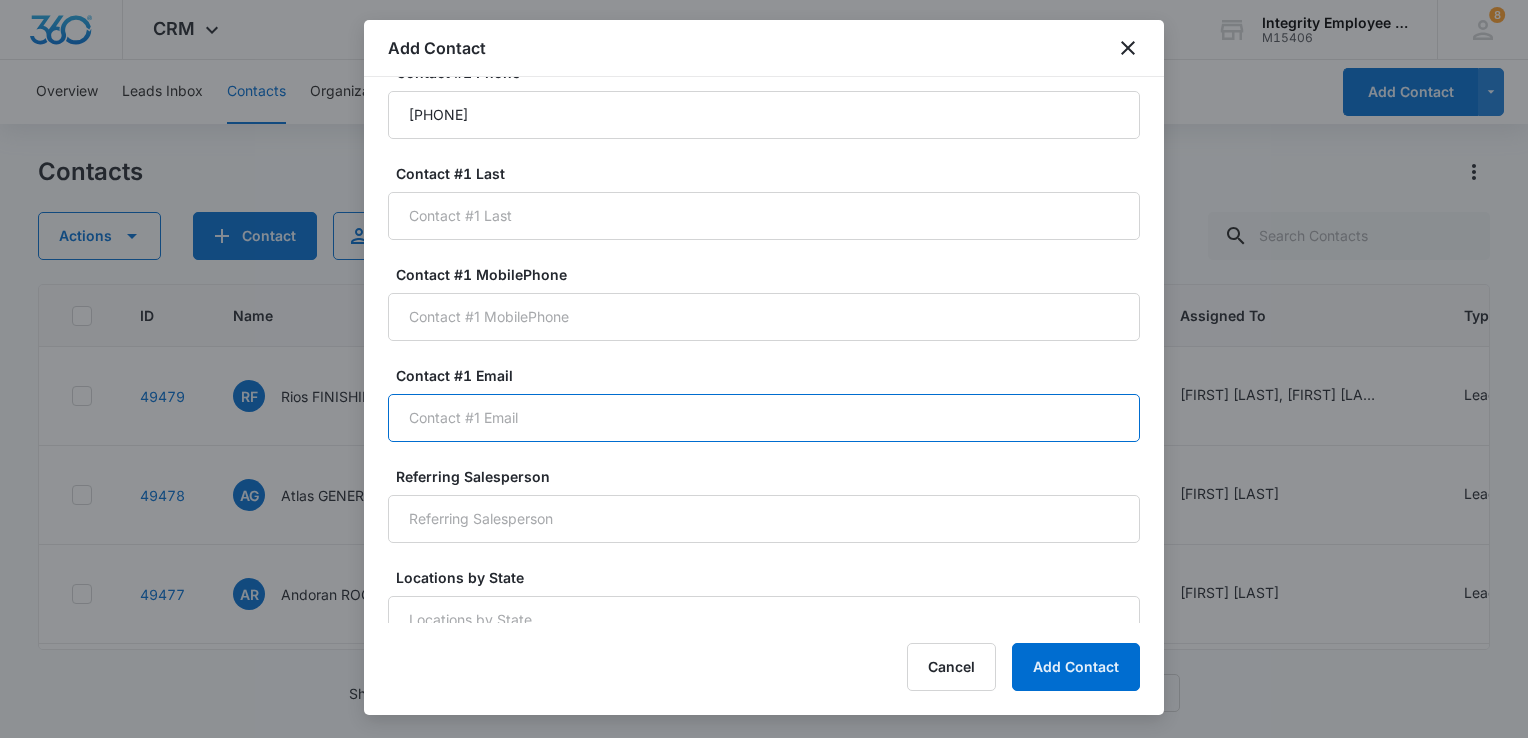 click on "Contact #1 Email" at bounding box center (764, 418) 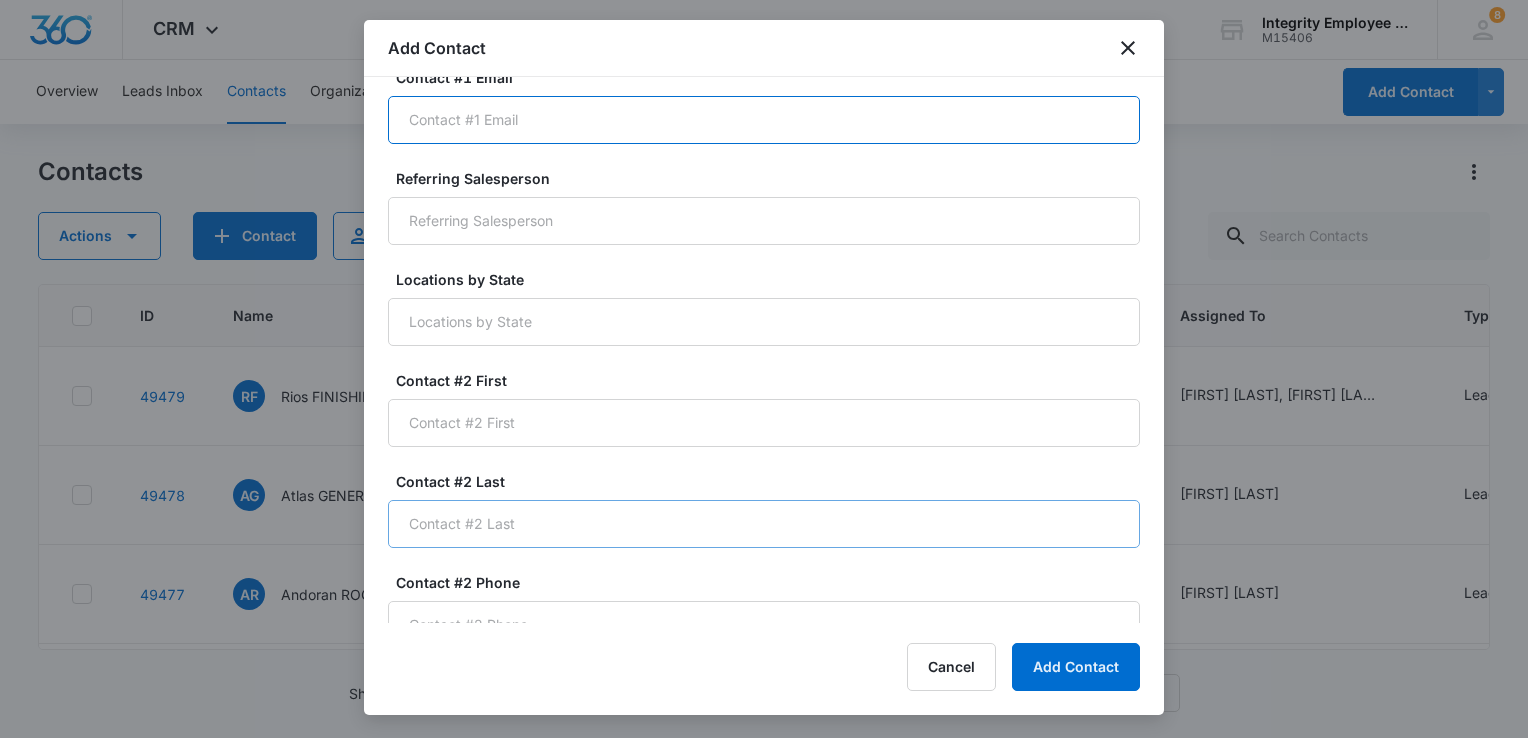 scroll, scrollTop: 1833, scrollLeft: 0, axis: vertical 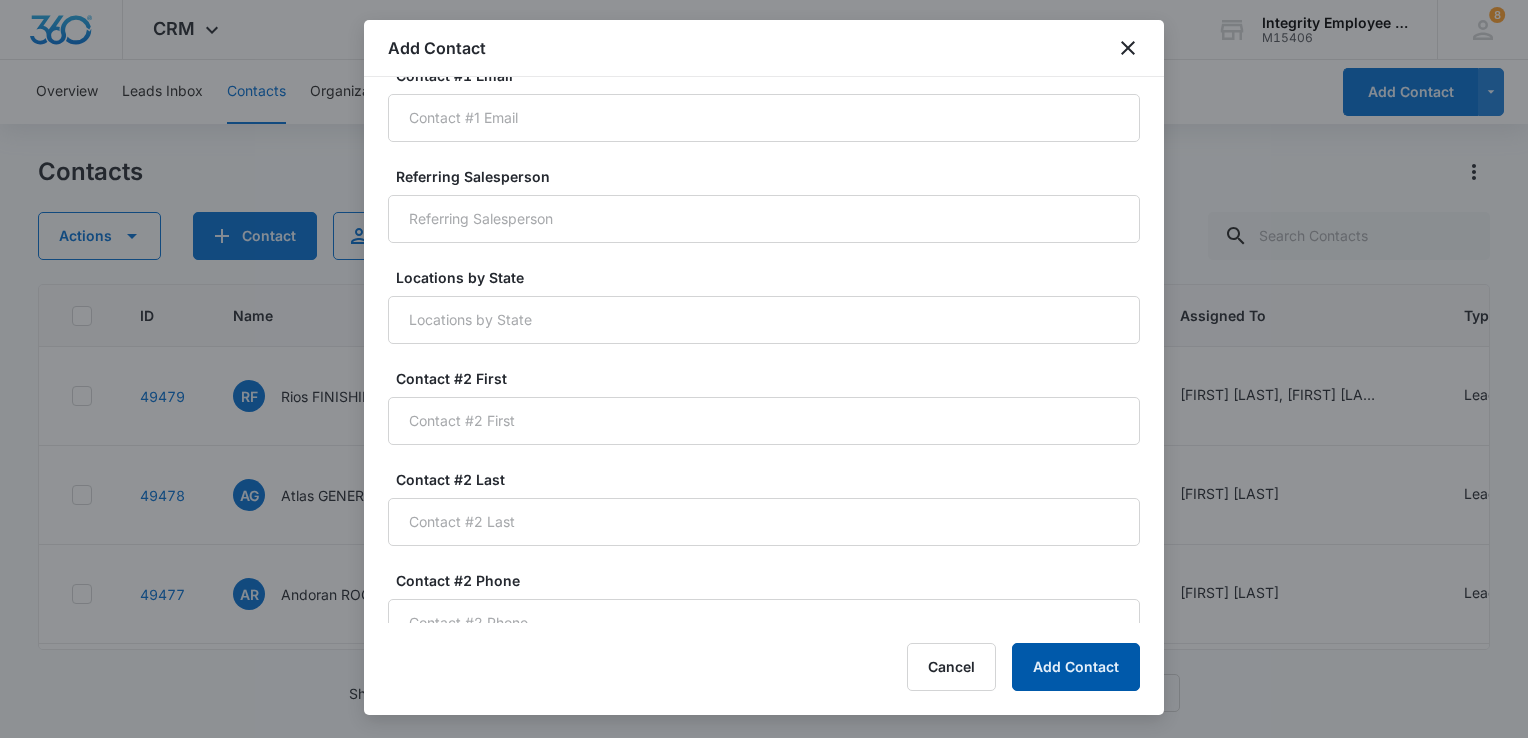 click on "Add Contact" at bounding box center [1076, 667] 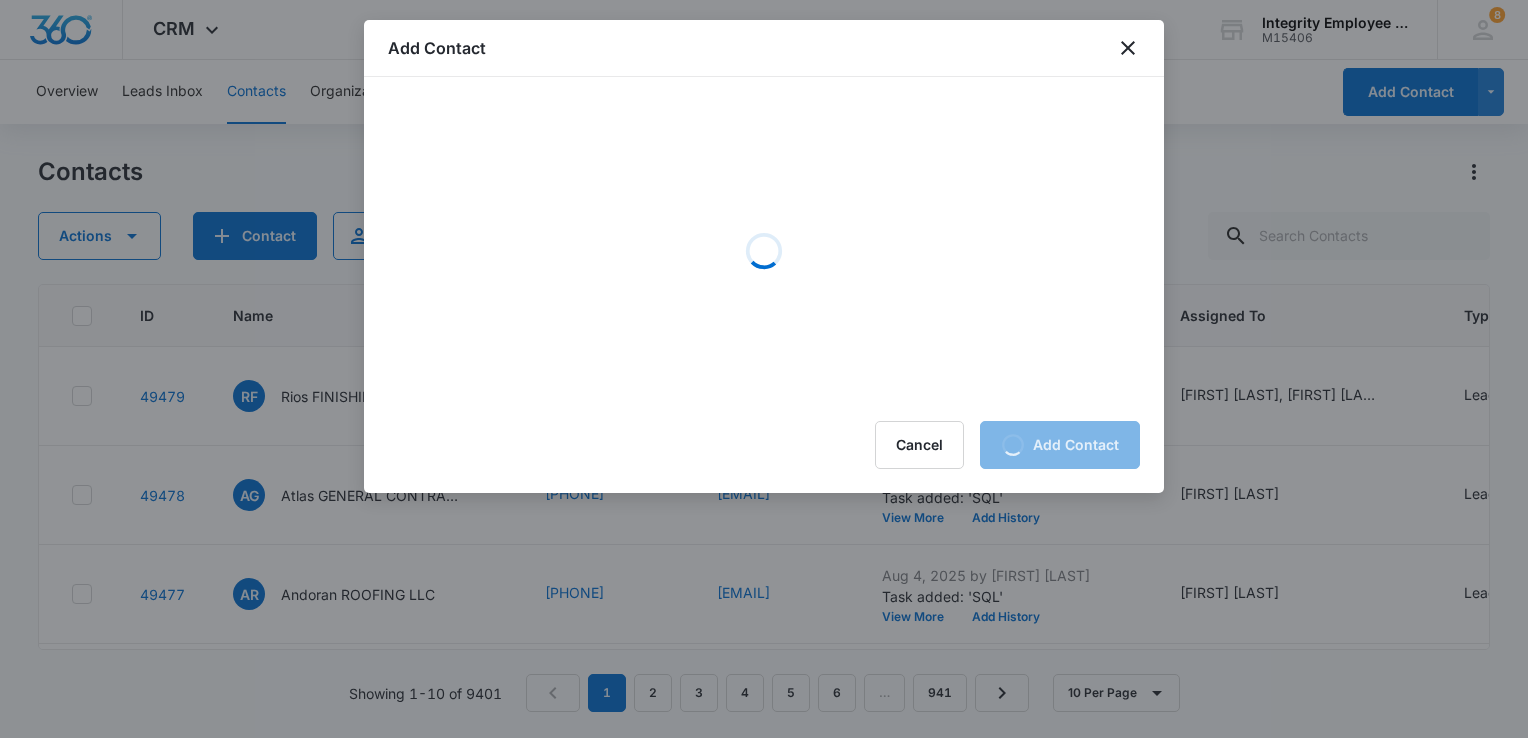 scroll, scrollTop: 0, scrollLeft: 0, axis: both 